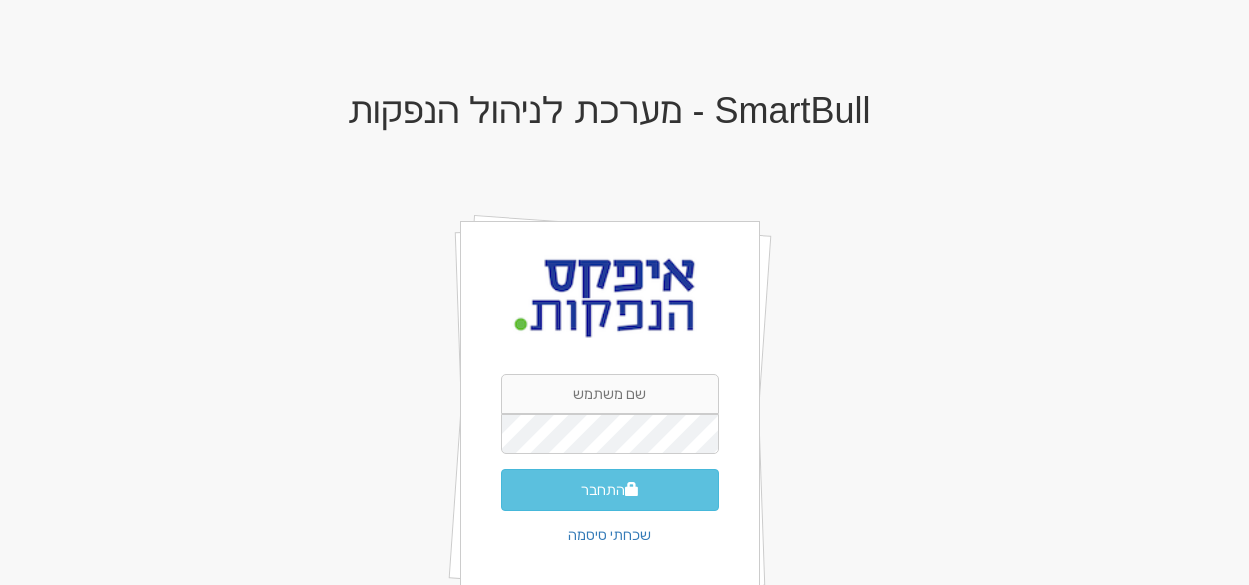 scroll, scrollTop: 0, scrollLeft: 0, axis: both 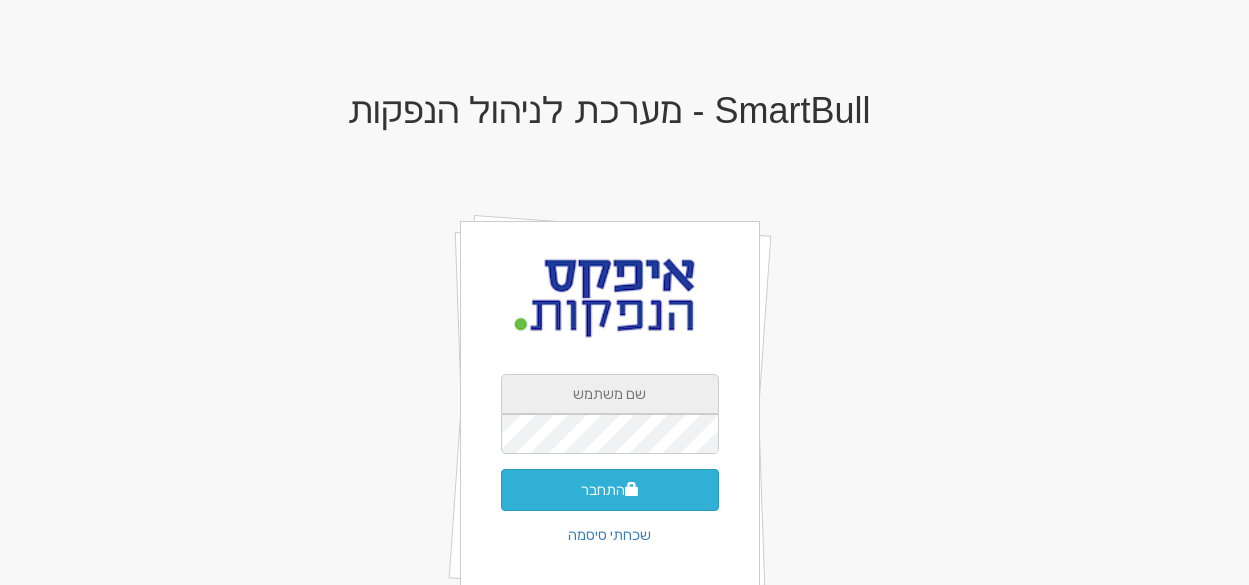 type on "apex" 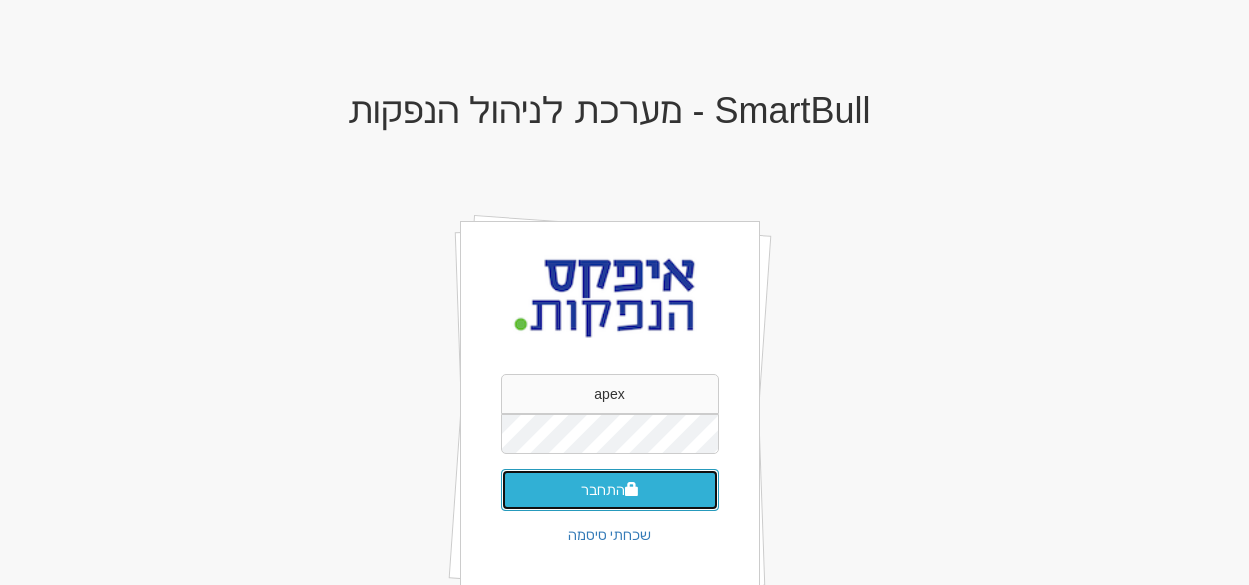 click on "התחבר" at bounding box center [610, 490] 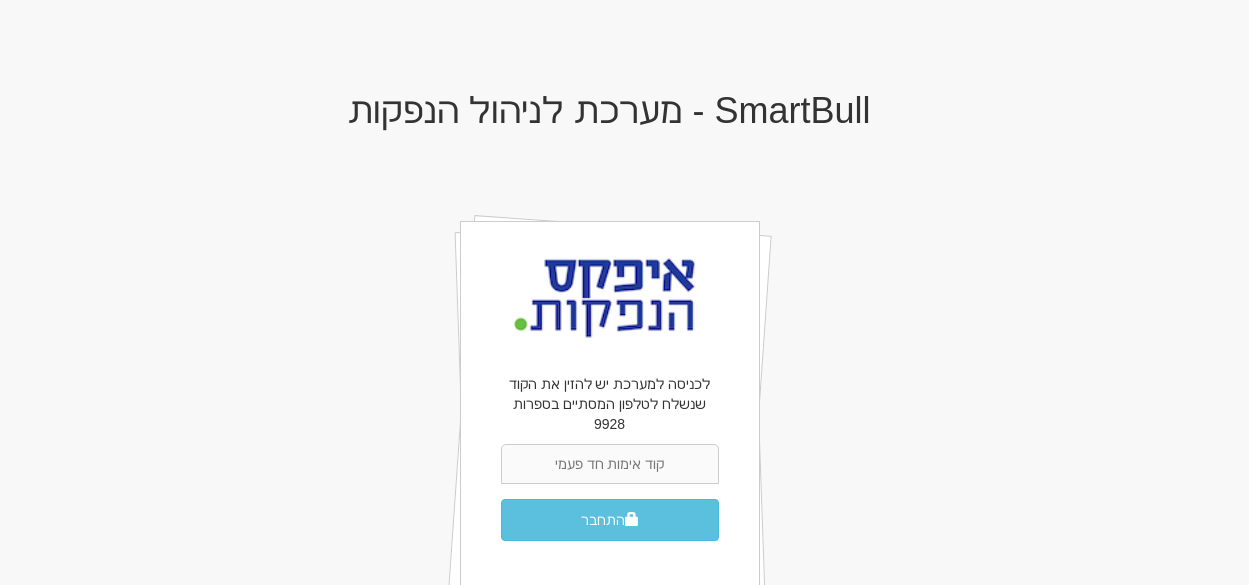 scroll, scrollTop: 0, scrollLeft: 0, axis: both 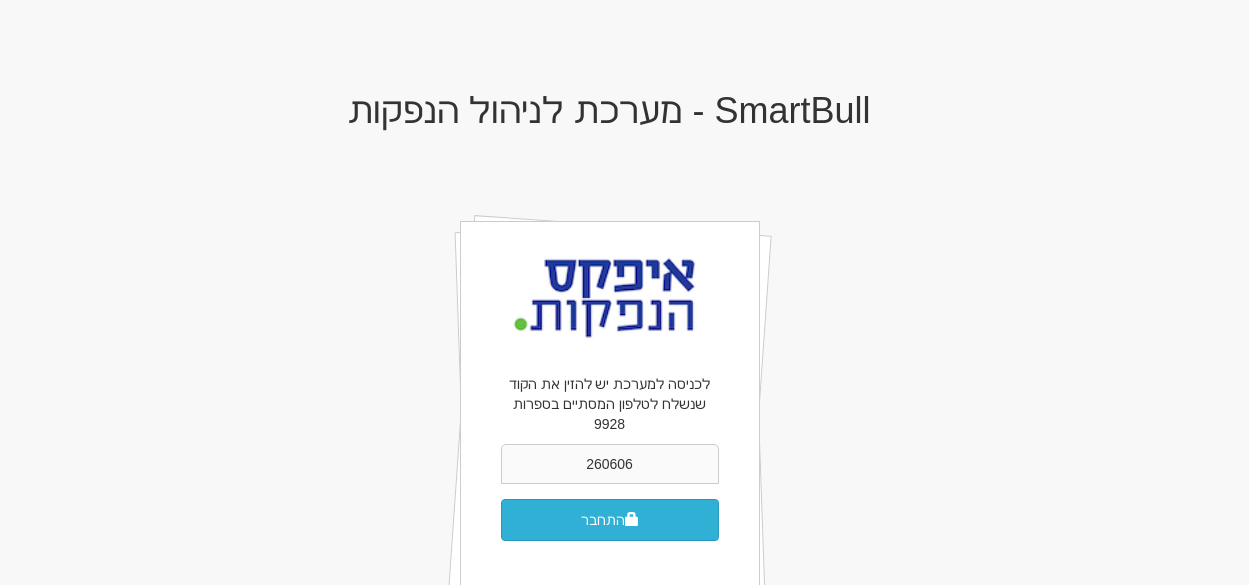 type on "260606" 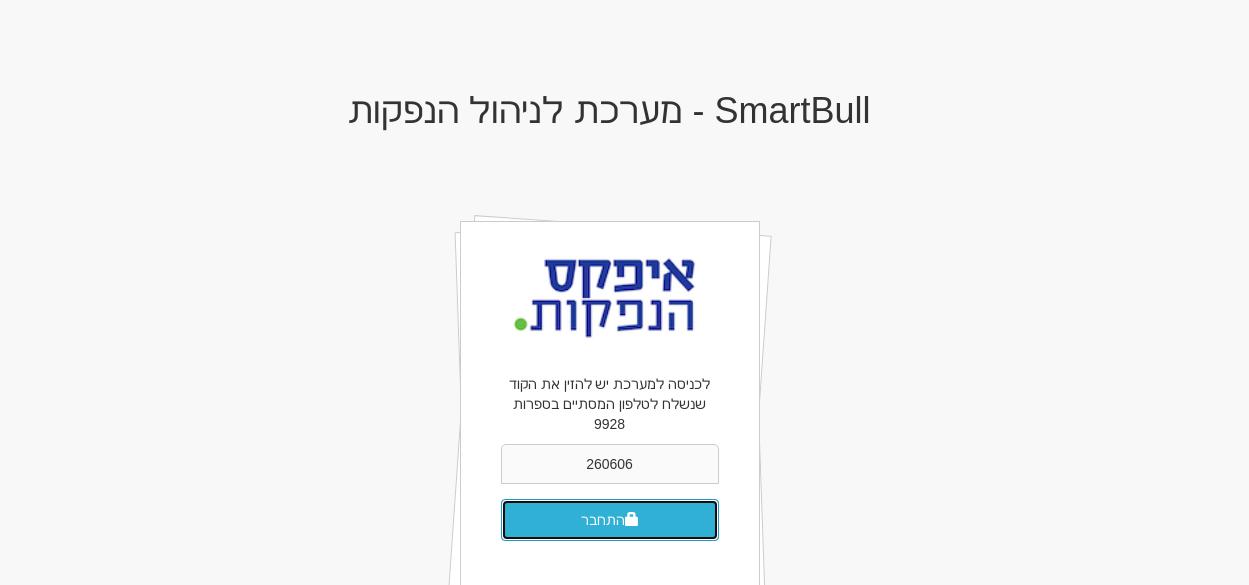 click on "התחבר" at bounding box center [610, 520] 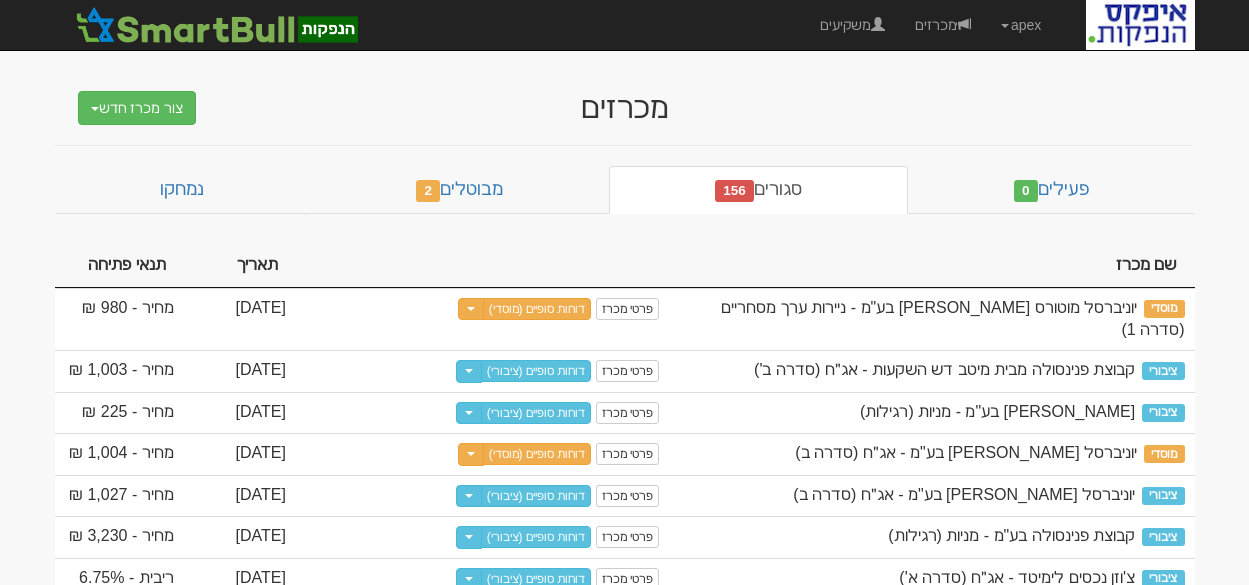 scroll, scrollTop: 0, scrollLeft: 0, axis: both 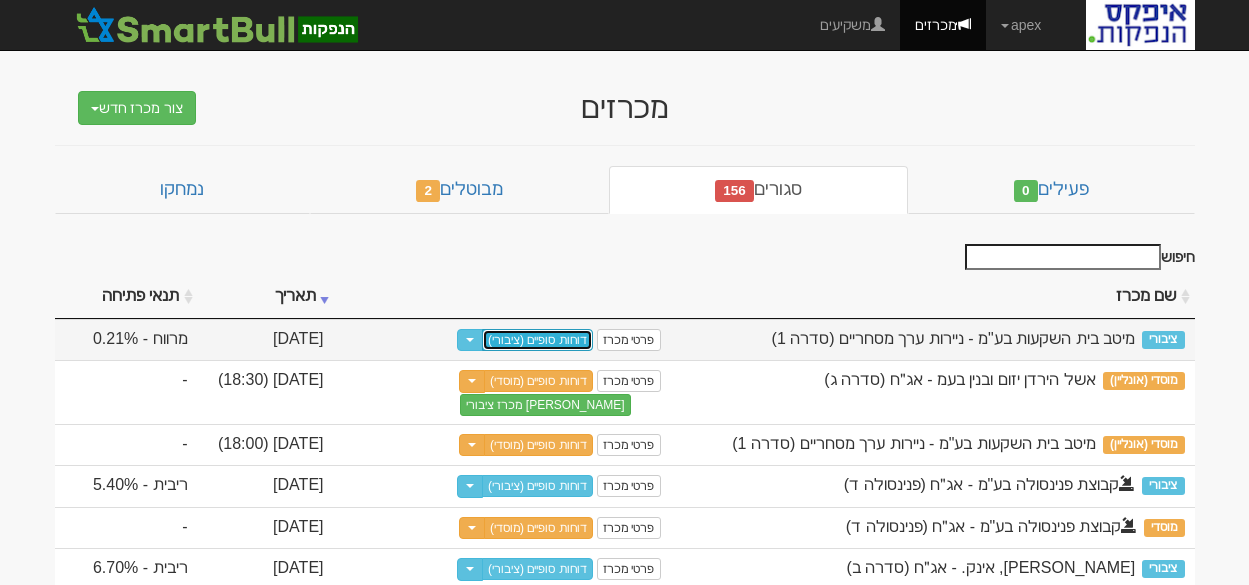 click on "דוחות סופיים
(ציבורי)" at bounding box center (537, 340) 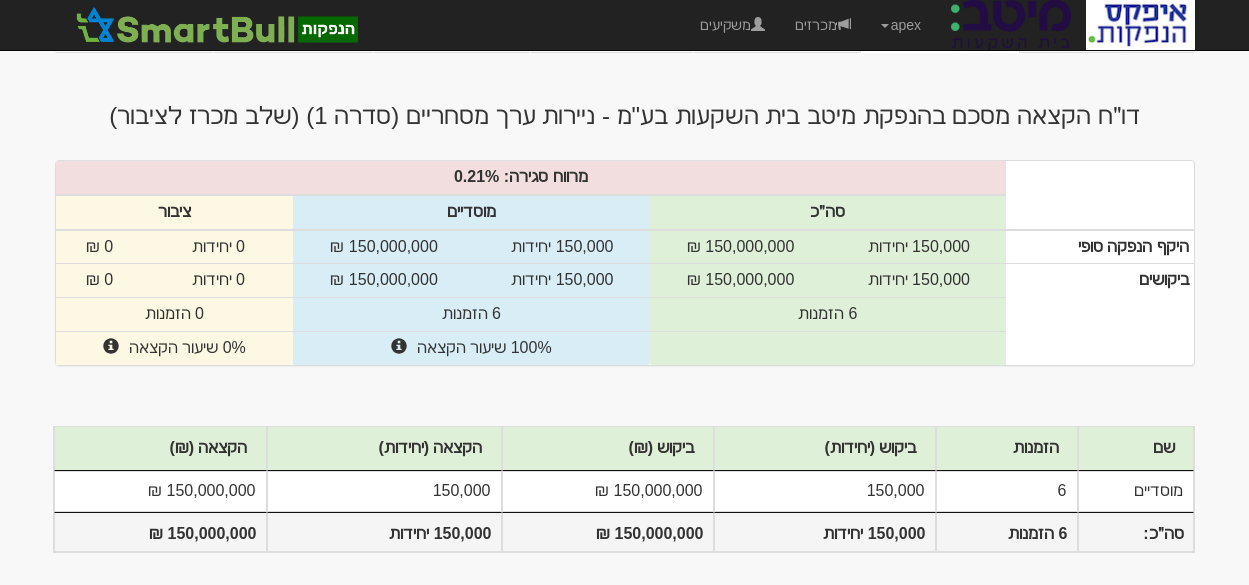 scroll, scrollTop: 0, scrollLeft: 0, axis: both 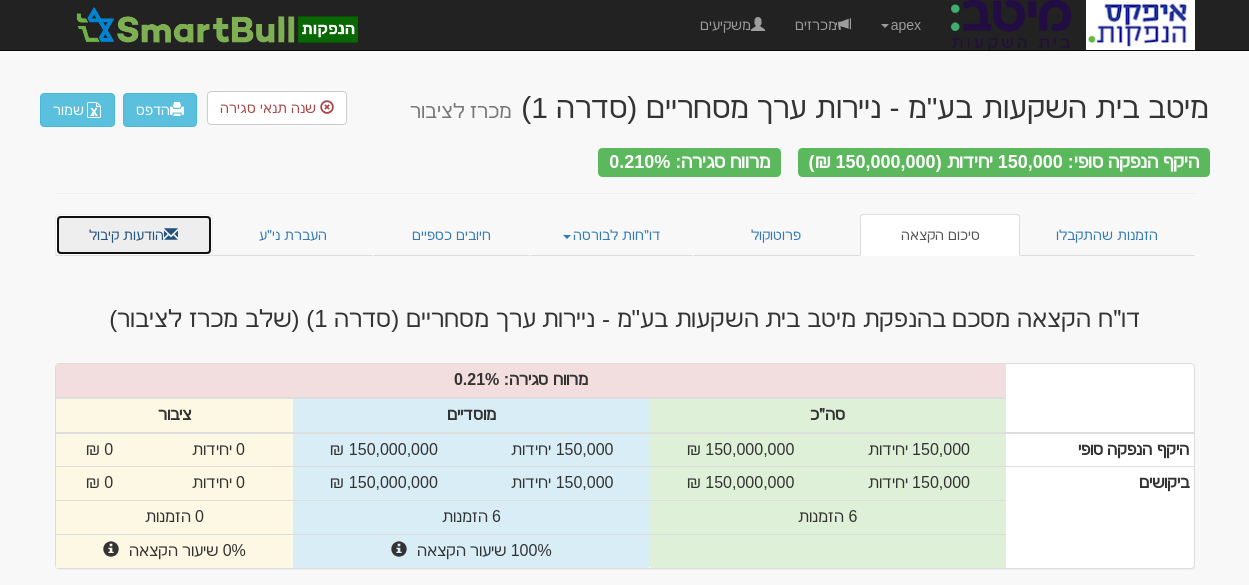 click on "הודעות קיבול" at bounding box center (134, 235) 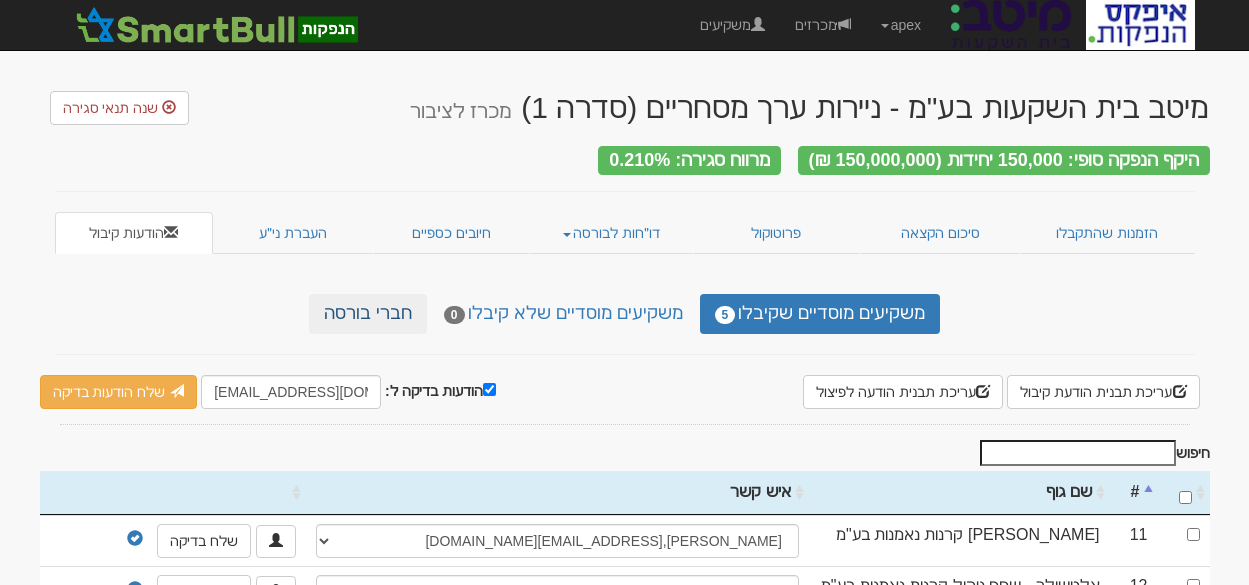 scroll, scrollTop: 0, scrollLeft: 0, axis: both 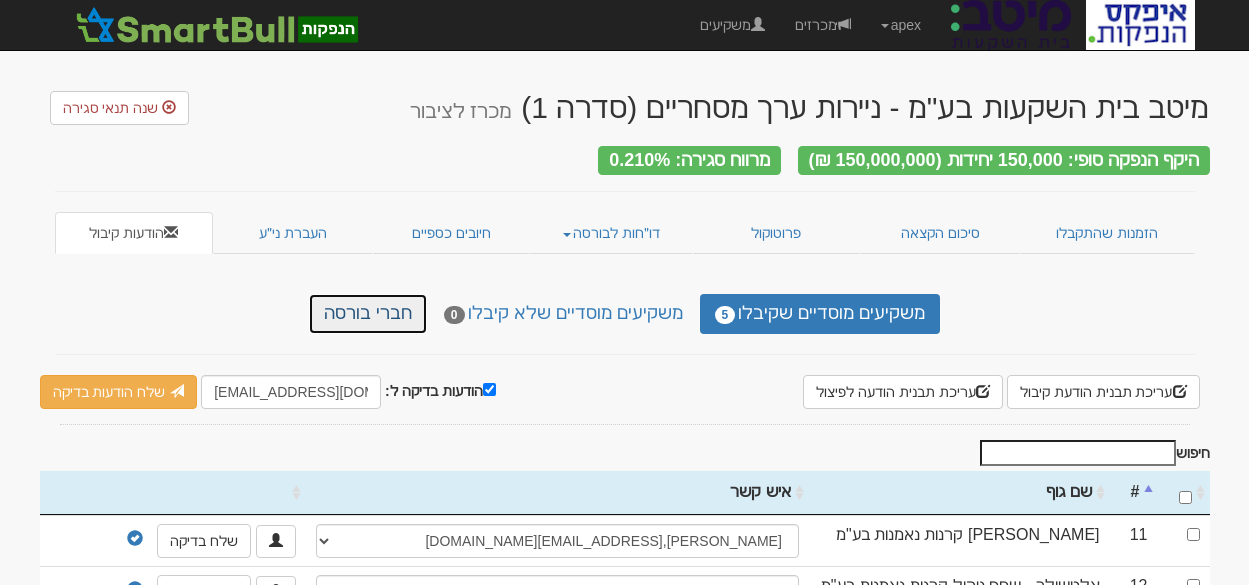 click on "חברי בורסה" at bounding box center (368, 314) 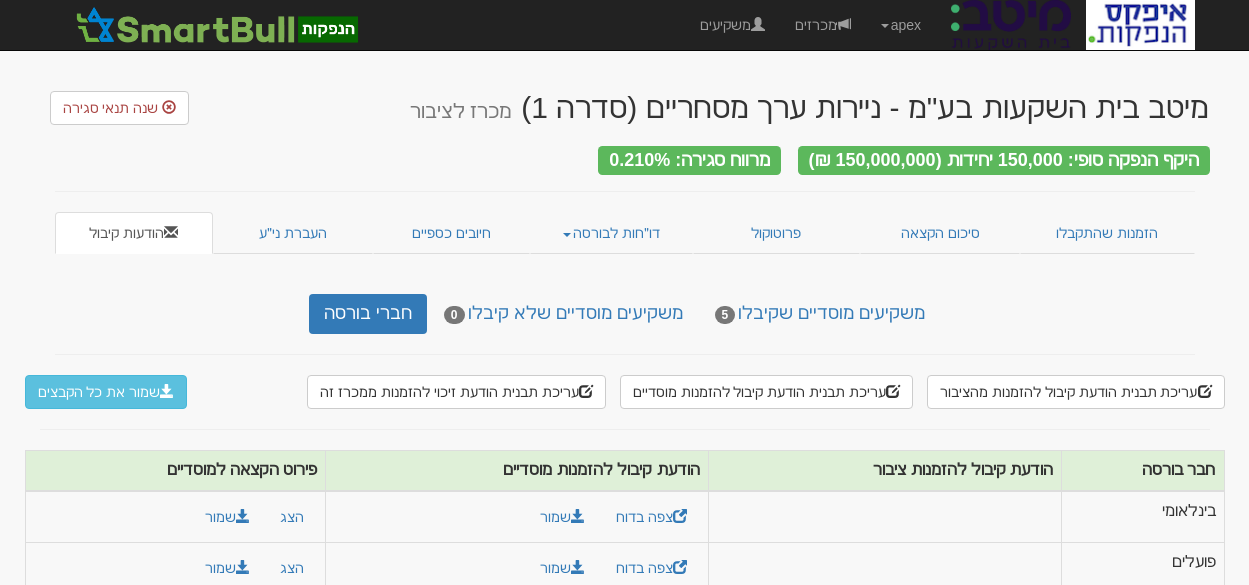 scroll, scrollTop: 0, scrollLeft: 0, axis: both 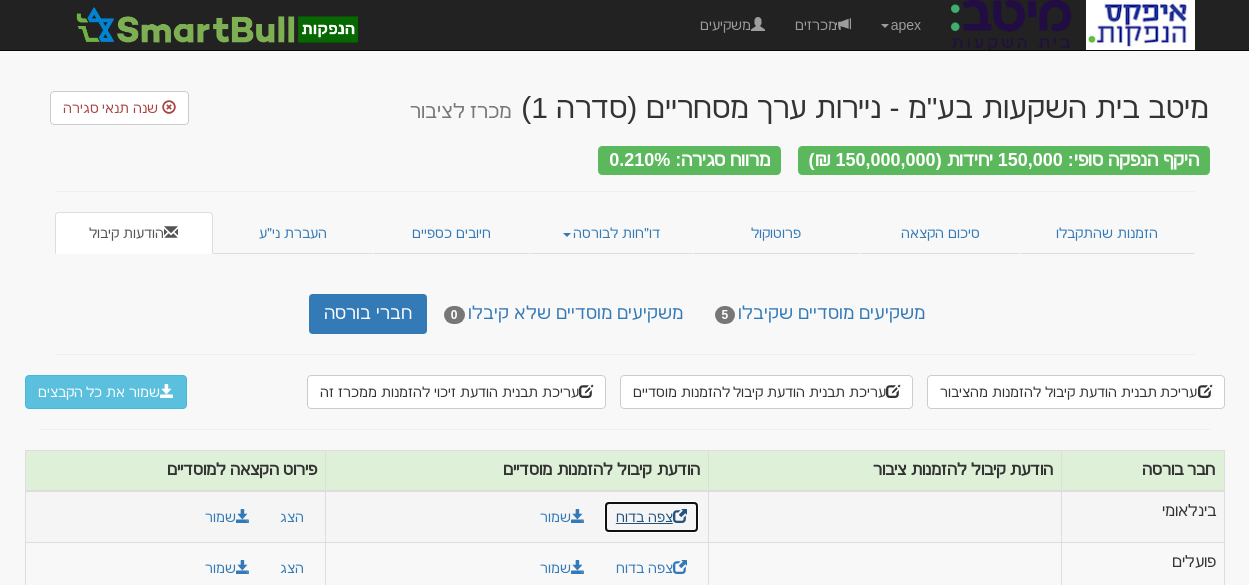 click on "צפה בדוח" at bounding box center (651, 517) 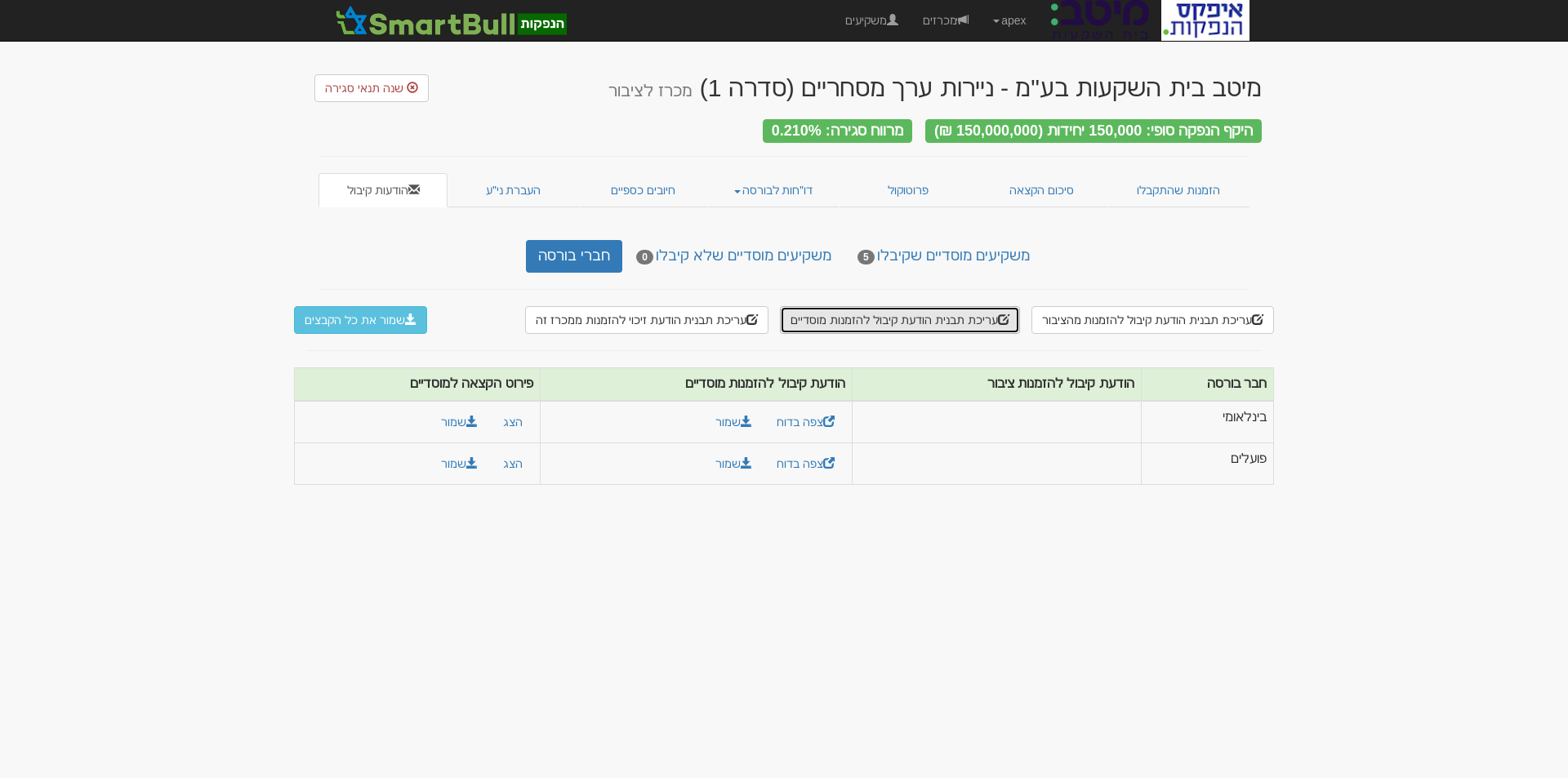 click on "עריכת תבנית הודעת קיבול להזמנות מוסדיים" at bounding box center [899, 320] 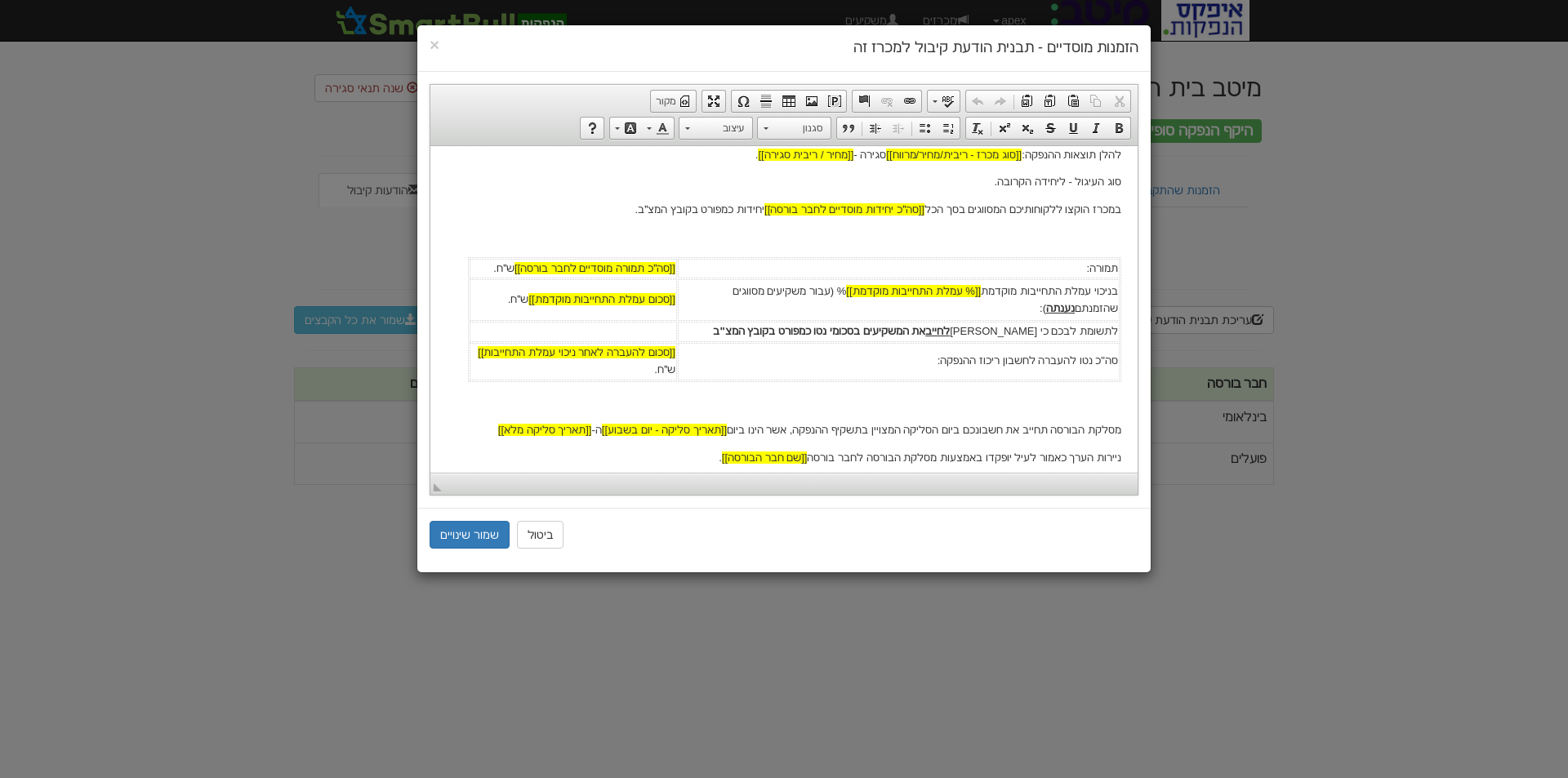 scroll, scrollTop: 571, scrollLeft: 0, axis: vertical 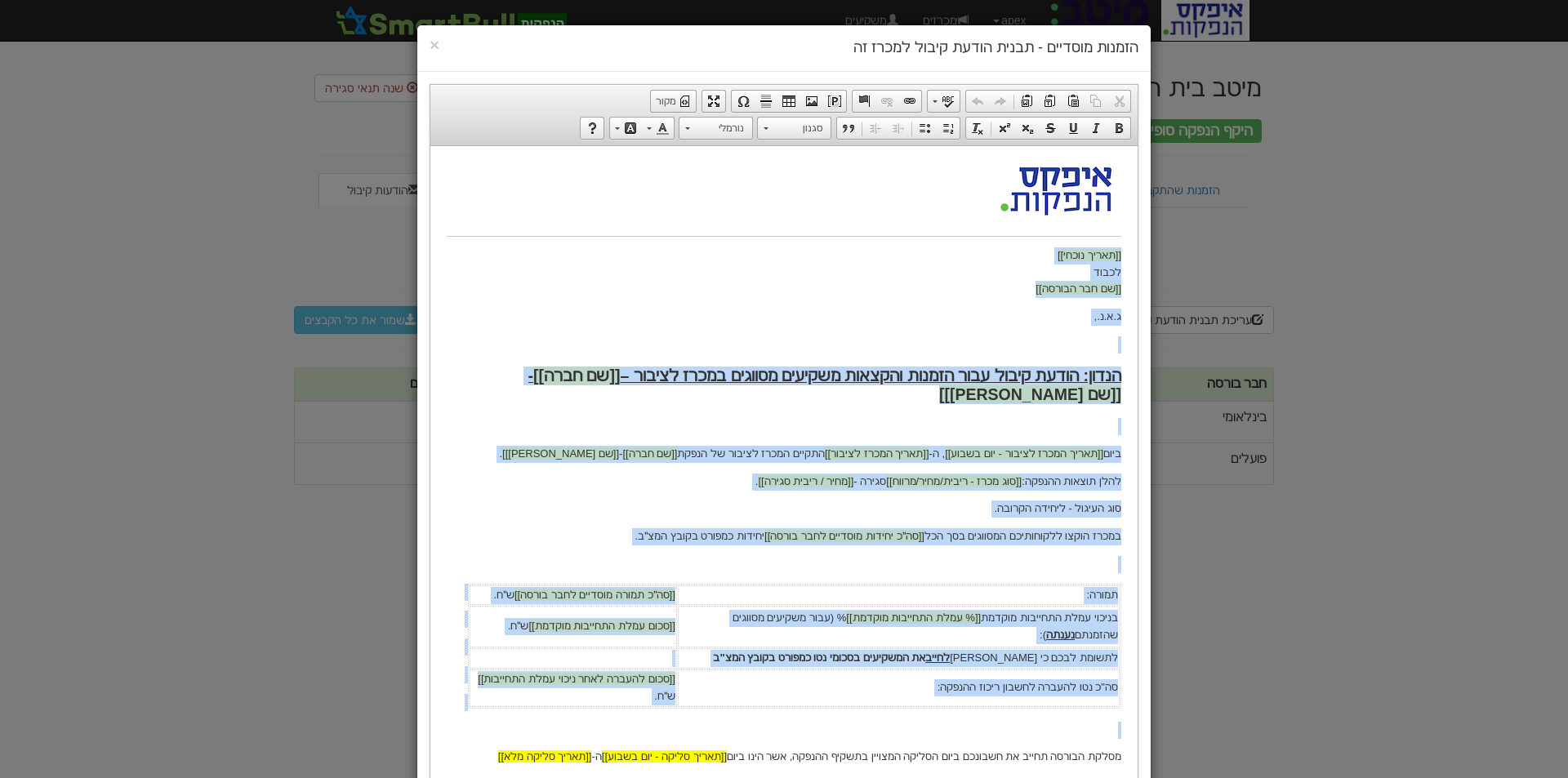 drag, startPoint x: 1125, startPoint y: 180, endPoint x: 959, endPoint y: 193, distance: 166.50826 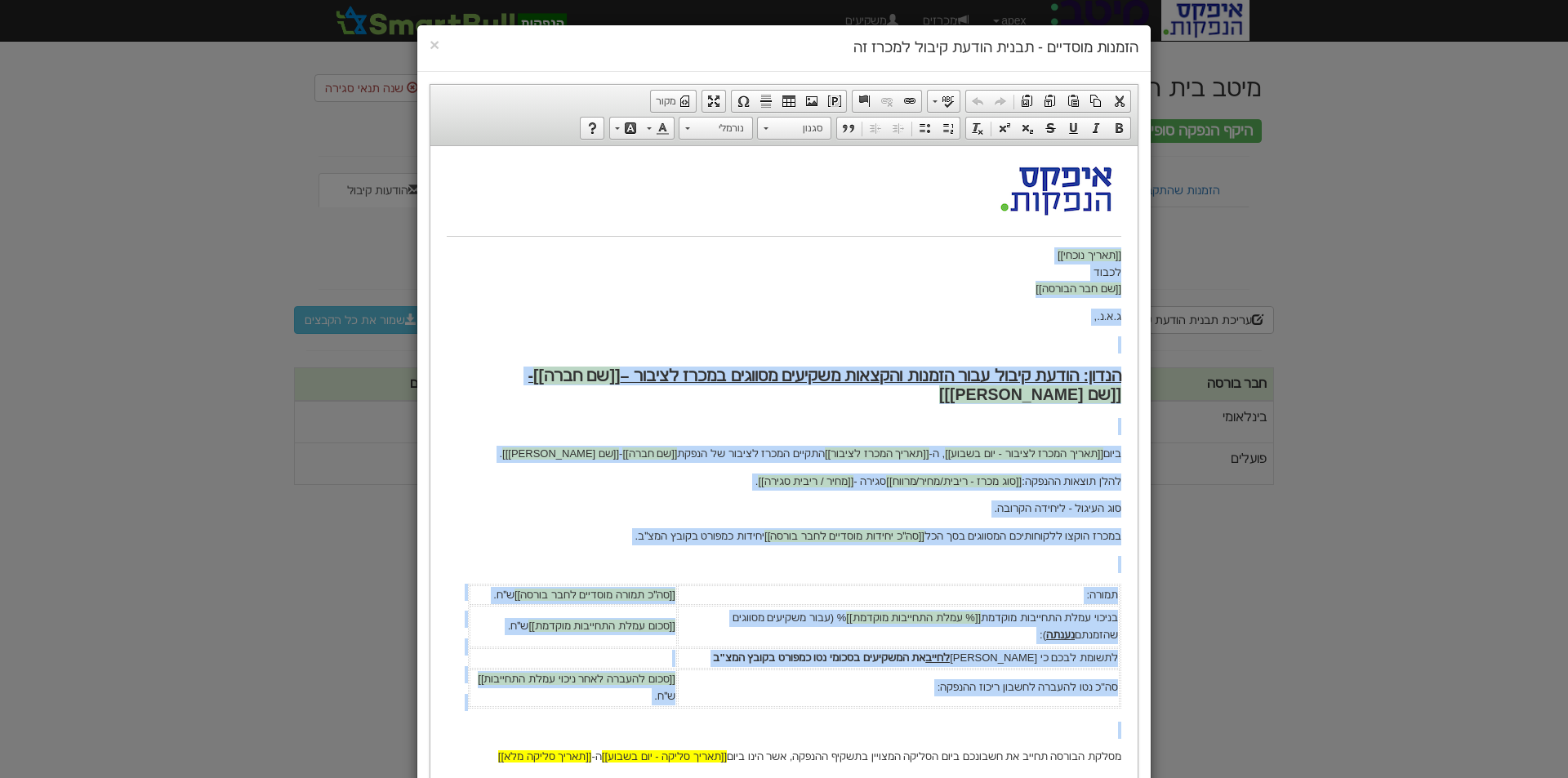 scroll, scrollTop: 327, scrollLeft: 0, axis: vertical 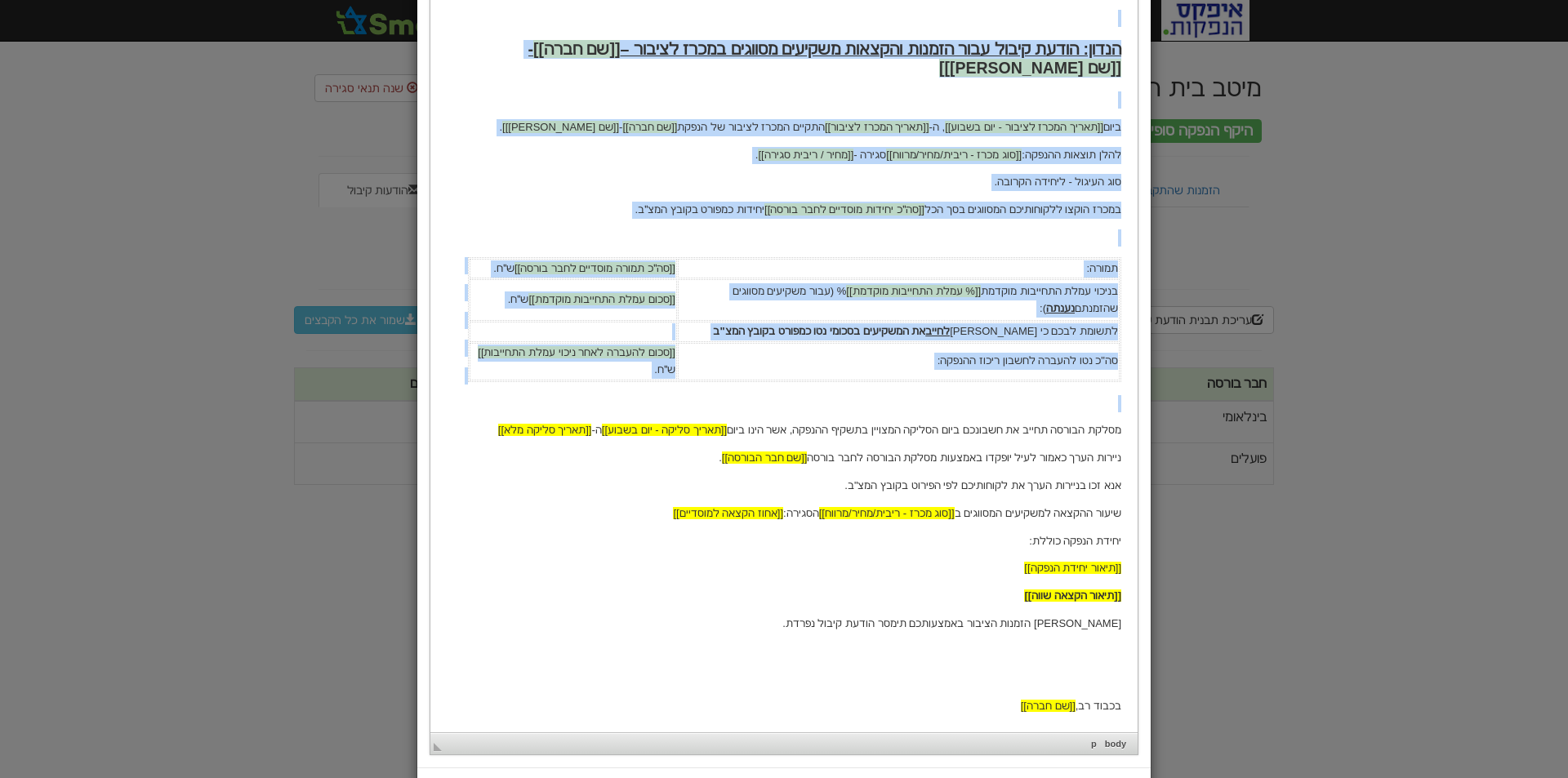 click on "ניירות הערך כאמור לעיל יופקדו באמצעות מסלקת הבורסה לחבר בורסה  [[שם חבר הבורסה]] ." at bounding box center [784, 458] 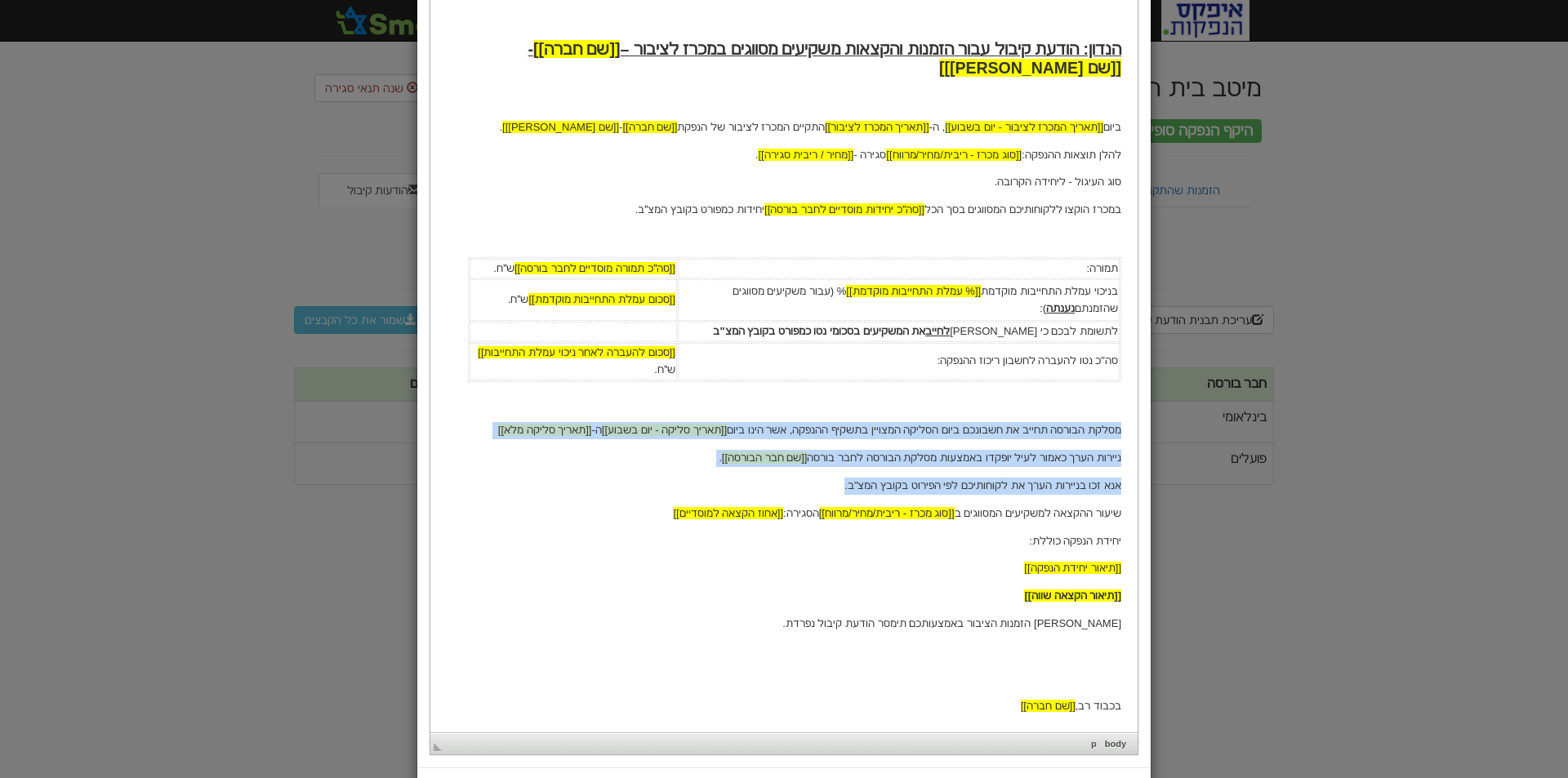 drag, startPoint x: 1122, startPoint y: 430, endPoint x: 782, endPoint y: 489, distance: 345.08115 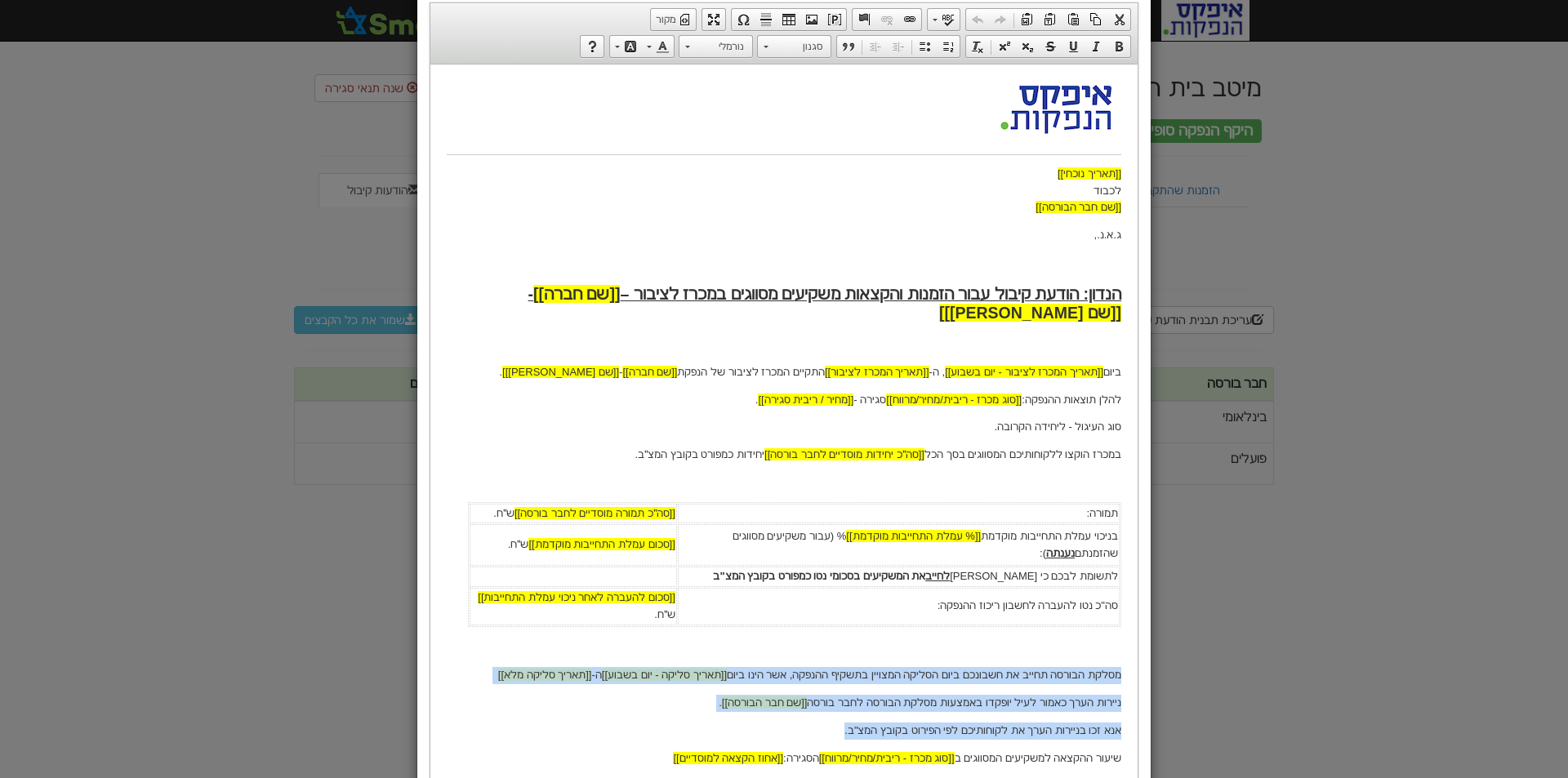 scroll, scrollTop: 0, scrollLeft: 0, axis: both 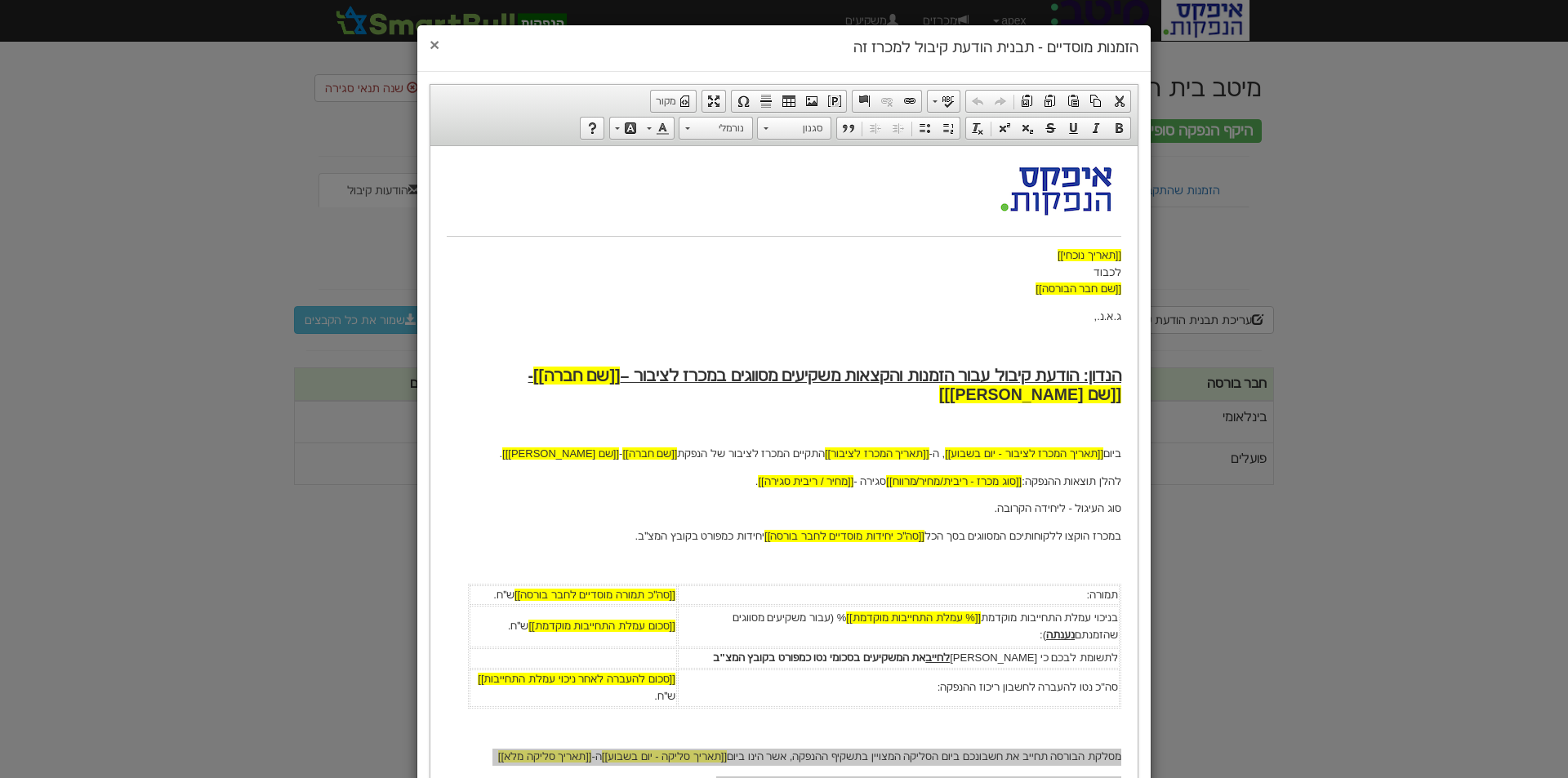 click on "×" at bounding box center [434, 44] 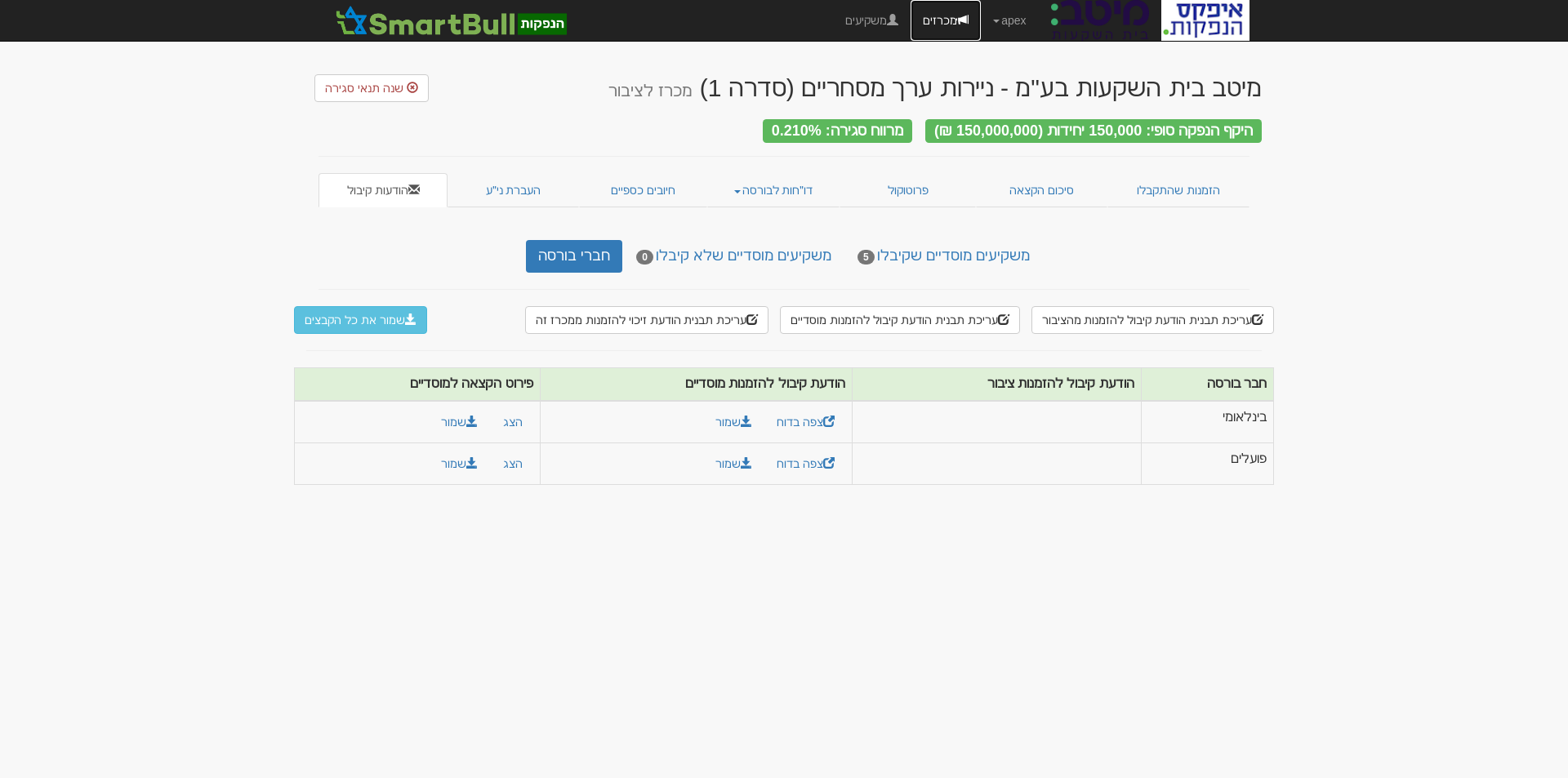 click on "מכרזים" at bounding box center [946, 20] 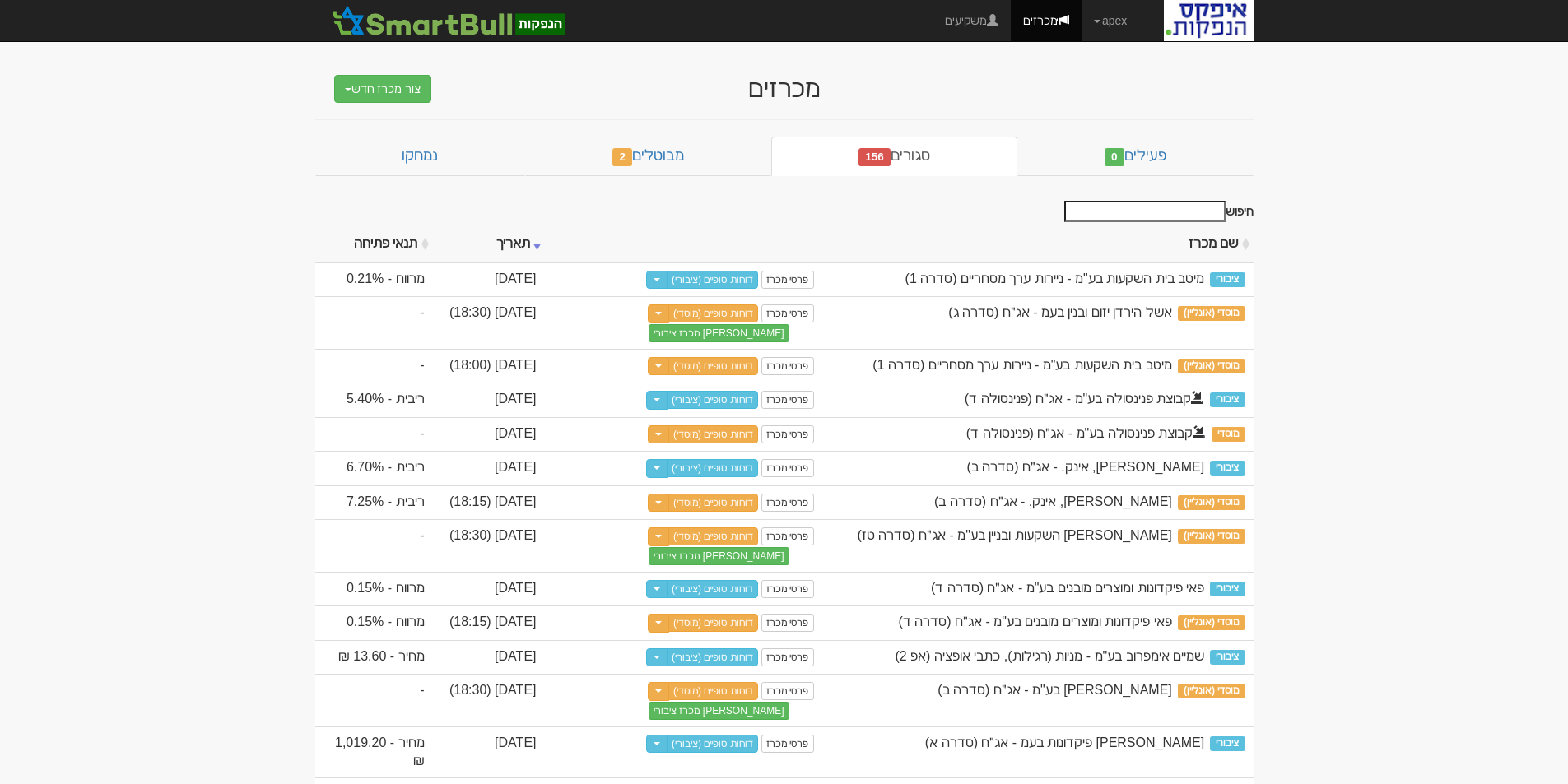 scroll, scrollTop: 0, scrollLeft: 0, axis: both 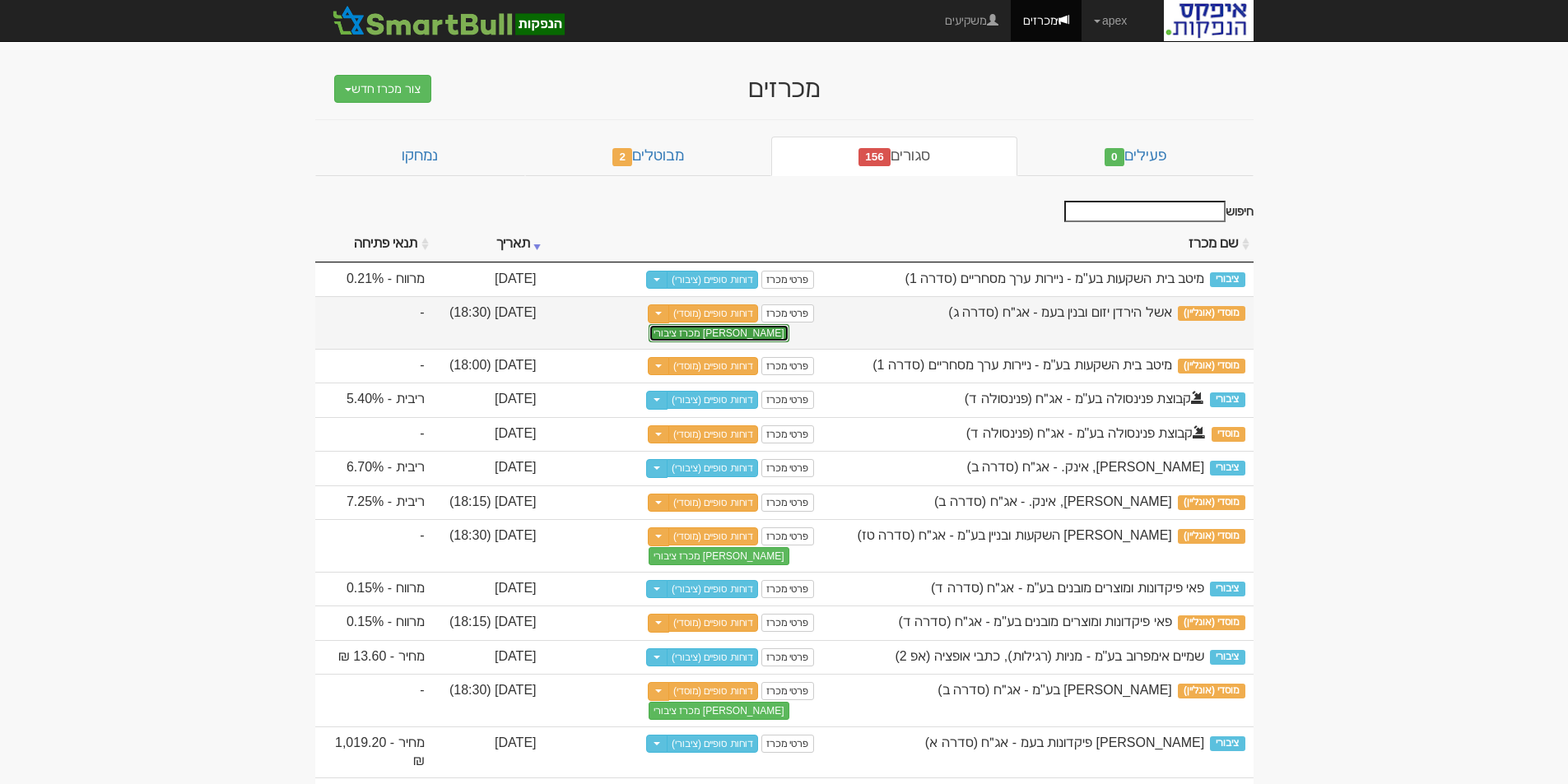 click on "[PERSON_NAME] מכרז ציבורי" at bounding box center (719, 333) 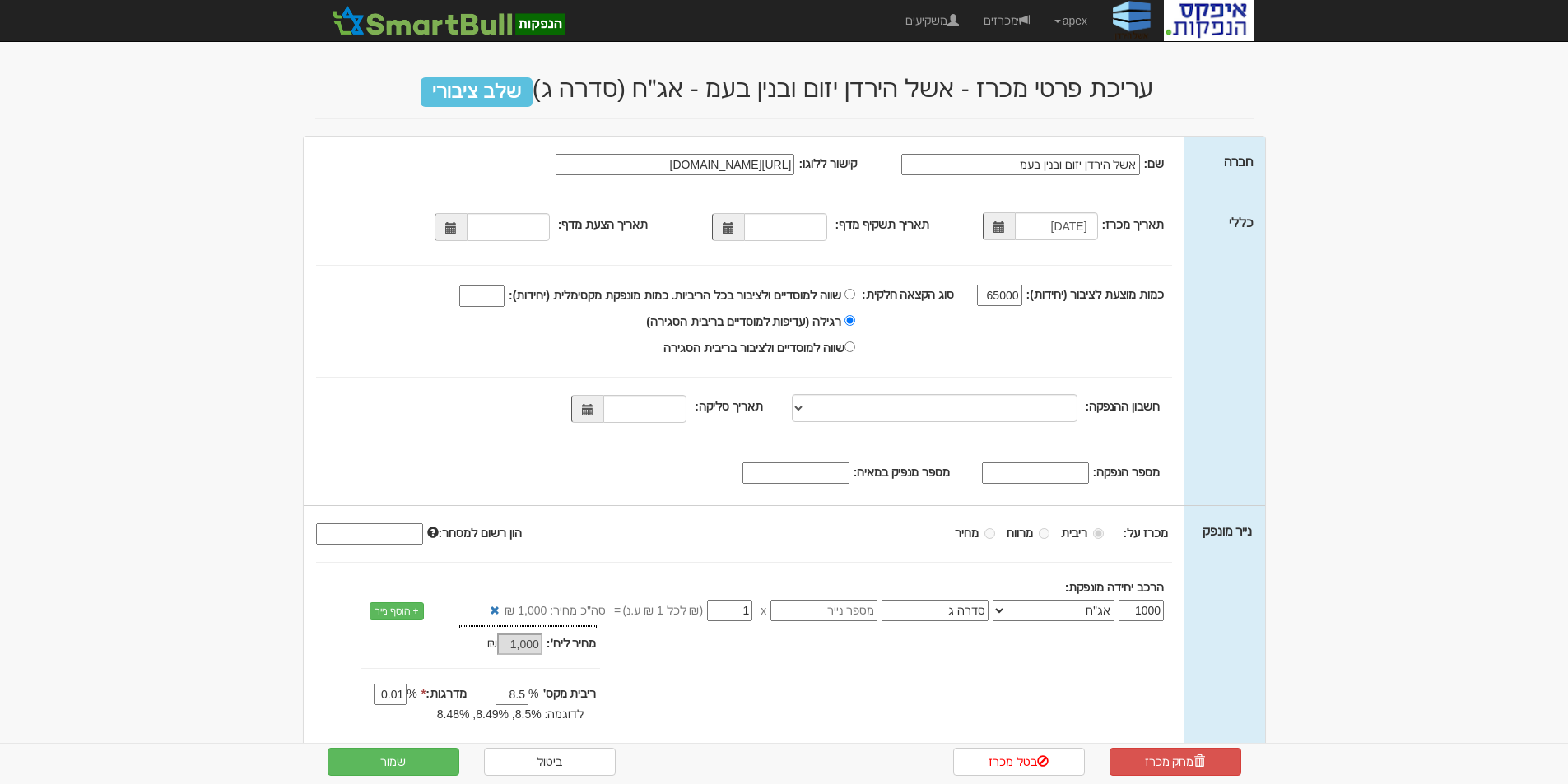 scroll, scrollTop: 0, scrollLeft: 0, axis: both 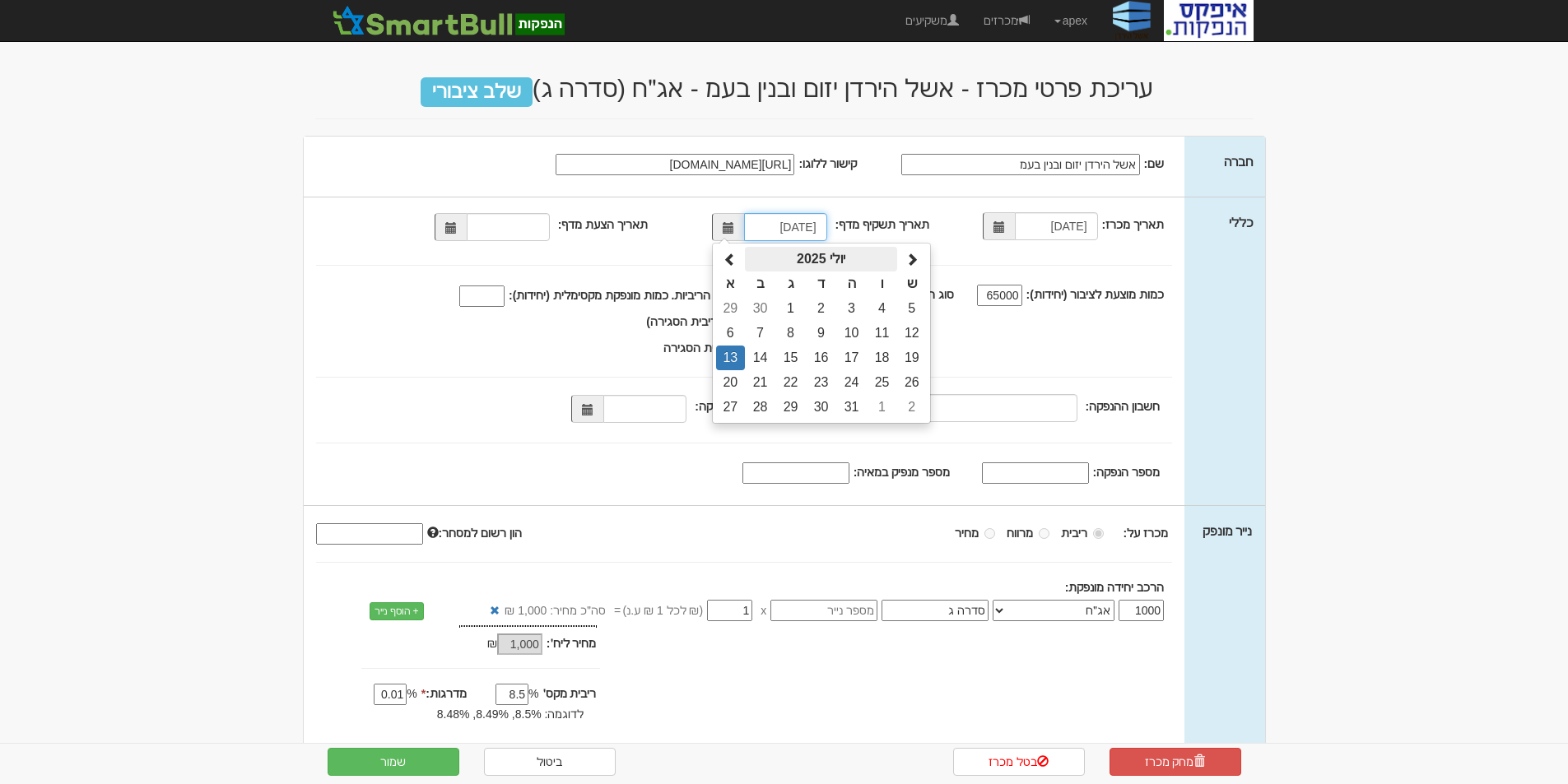 click on "יולי 2025" at bounding box center (821, 259) 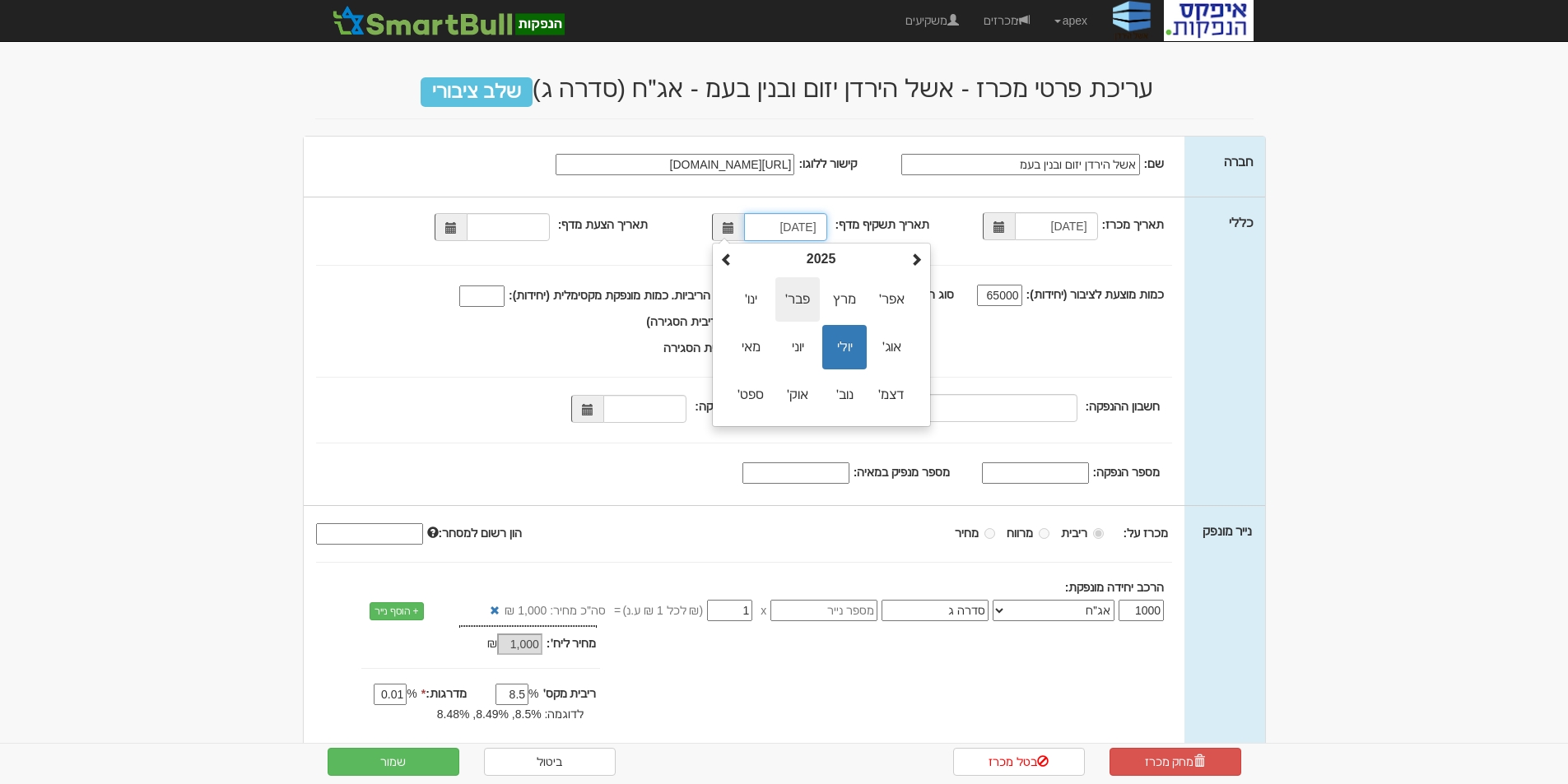 click on "פבר׳" at bounding box center (798, 299) 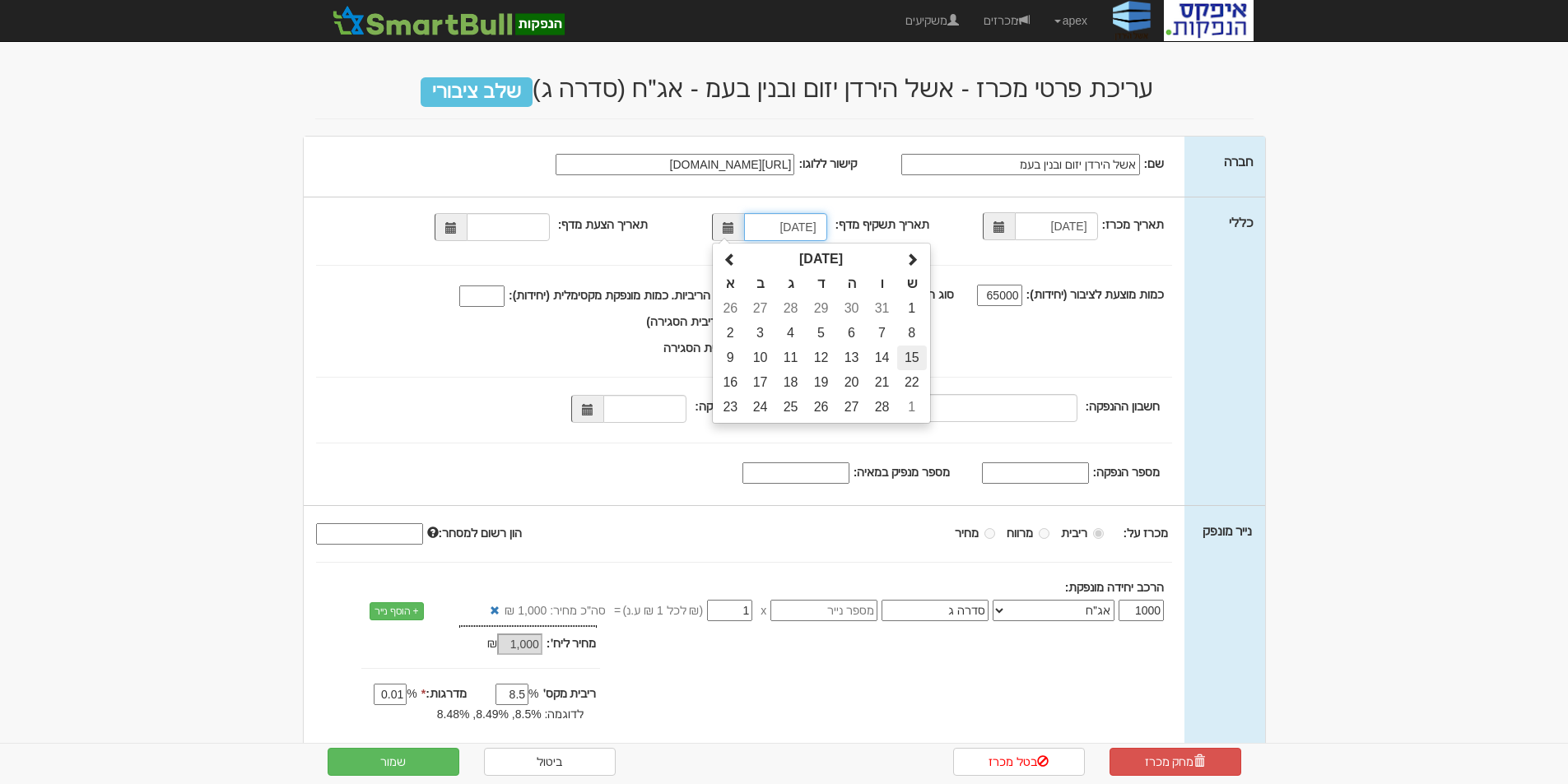 click on "15" at bounding box center (912, 358) 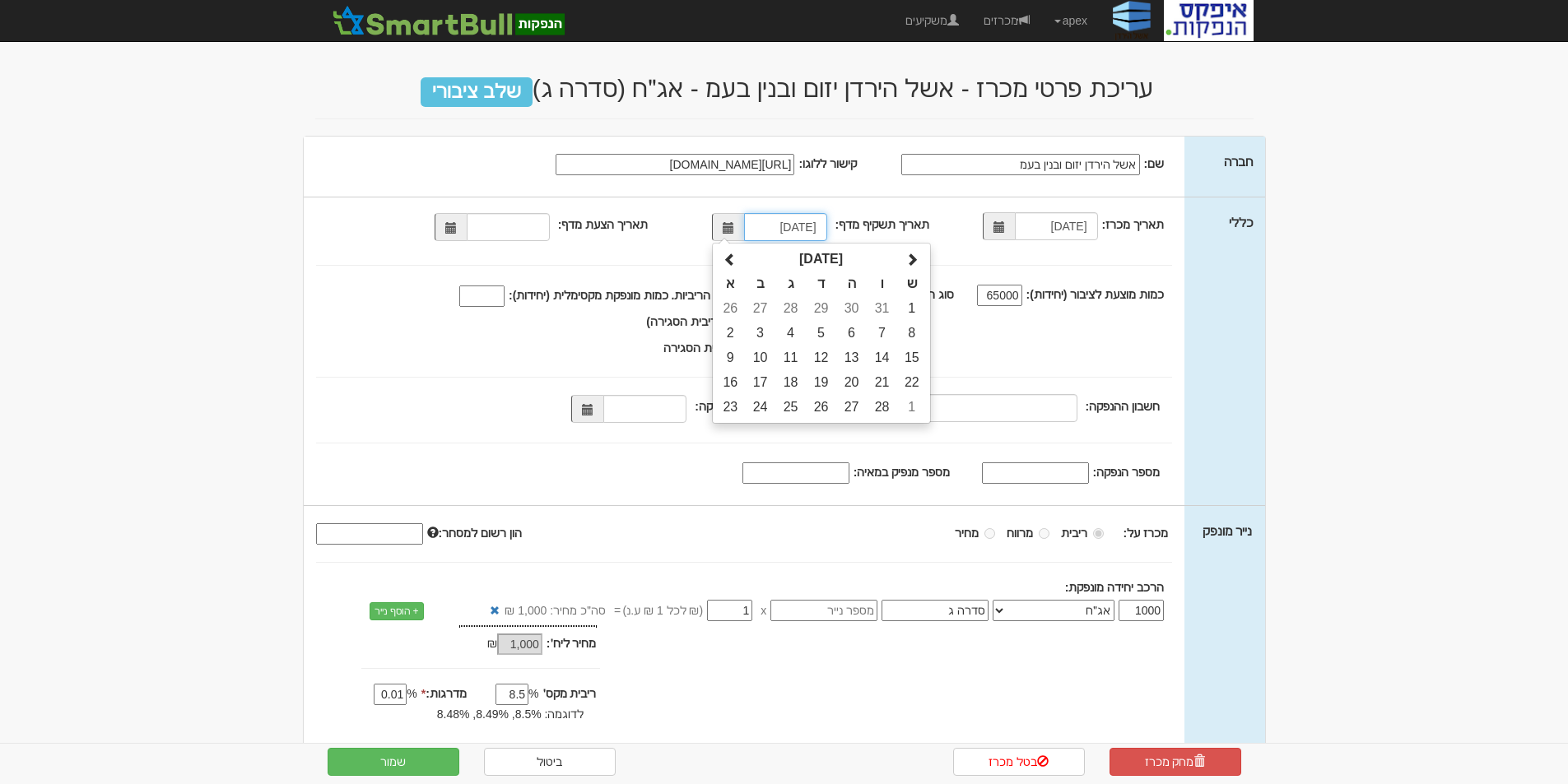 type on "15/02/2025" 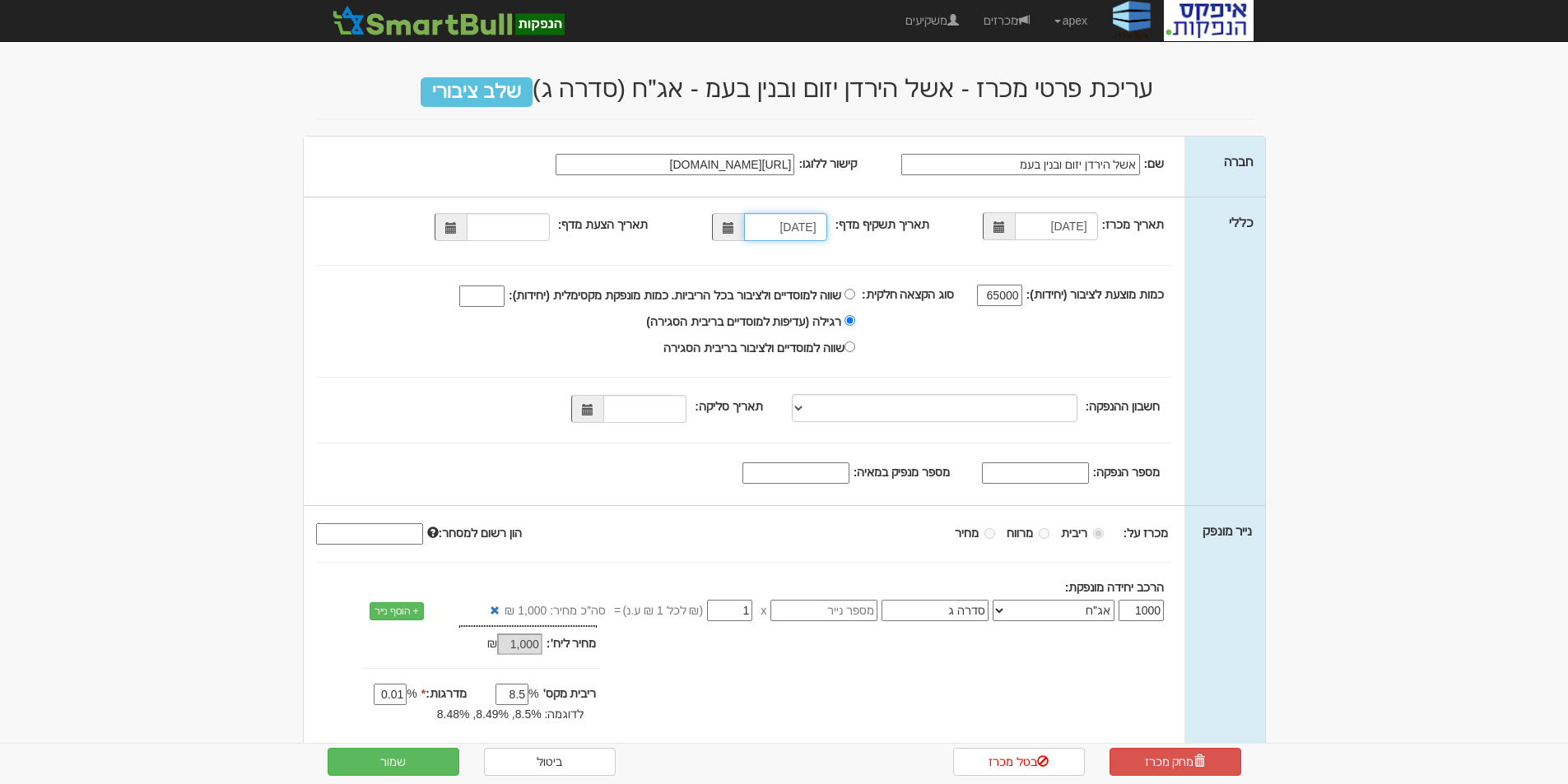 click on "15/02/2025" at bounding box center (785, 227) 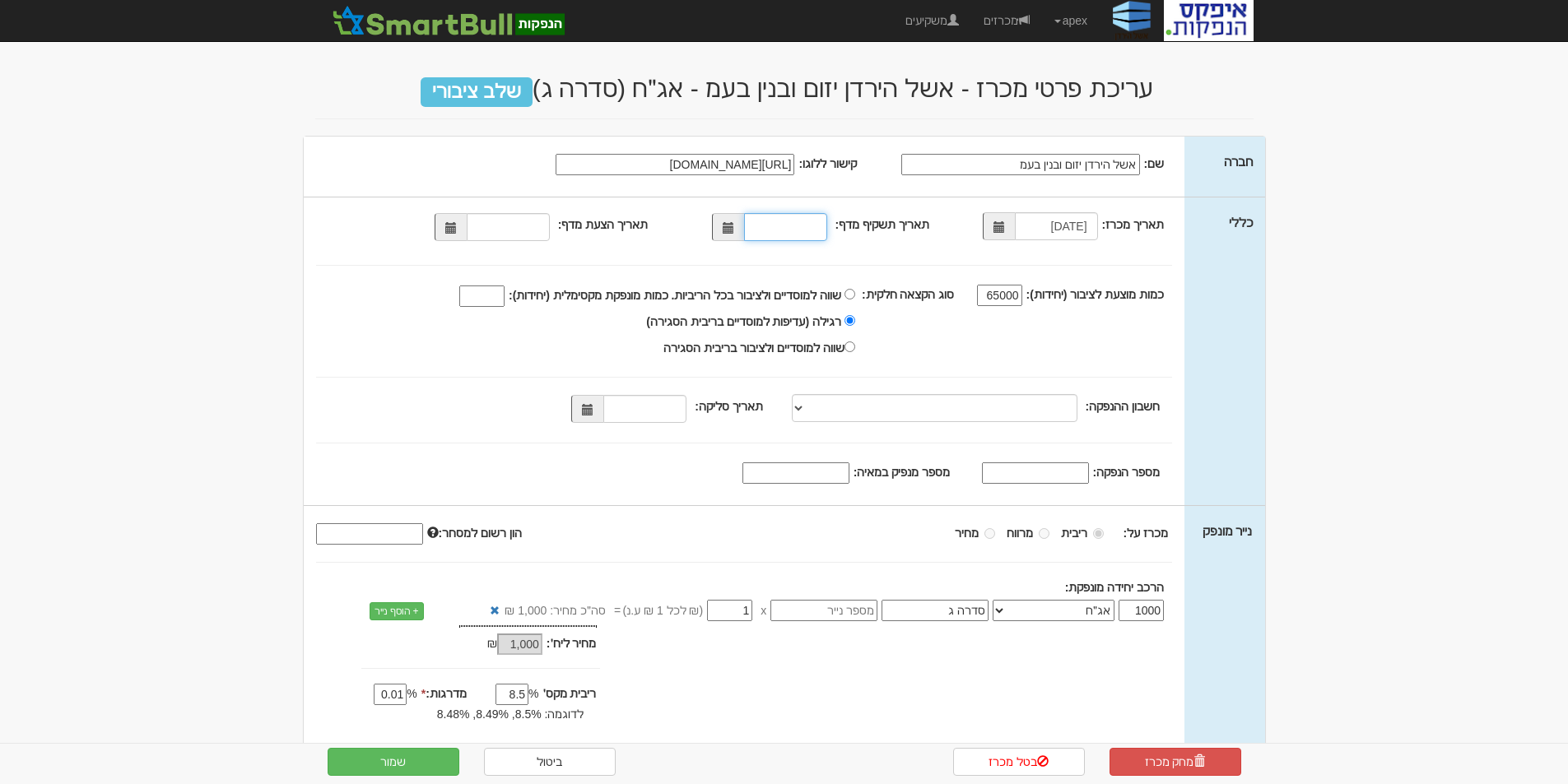 type on "3" 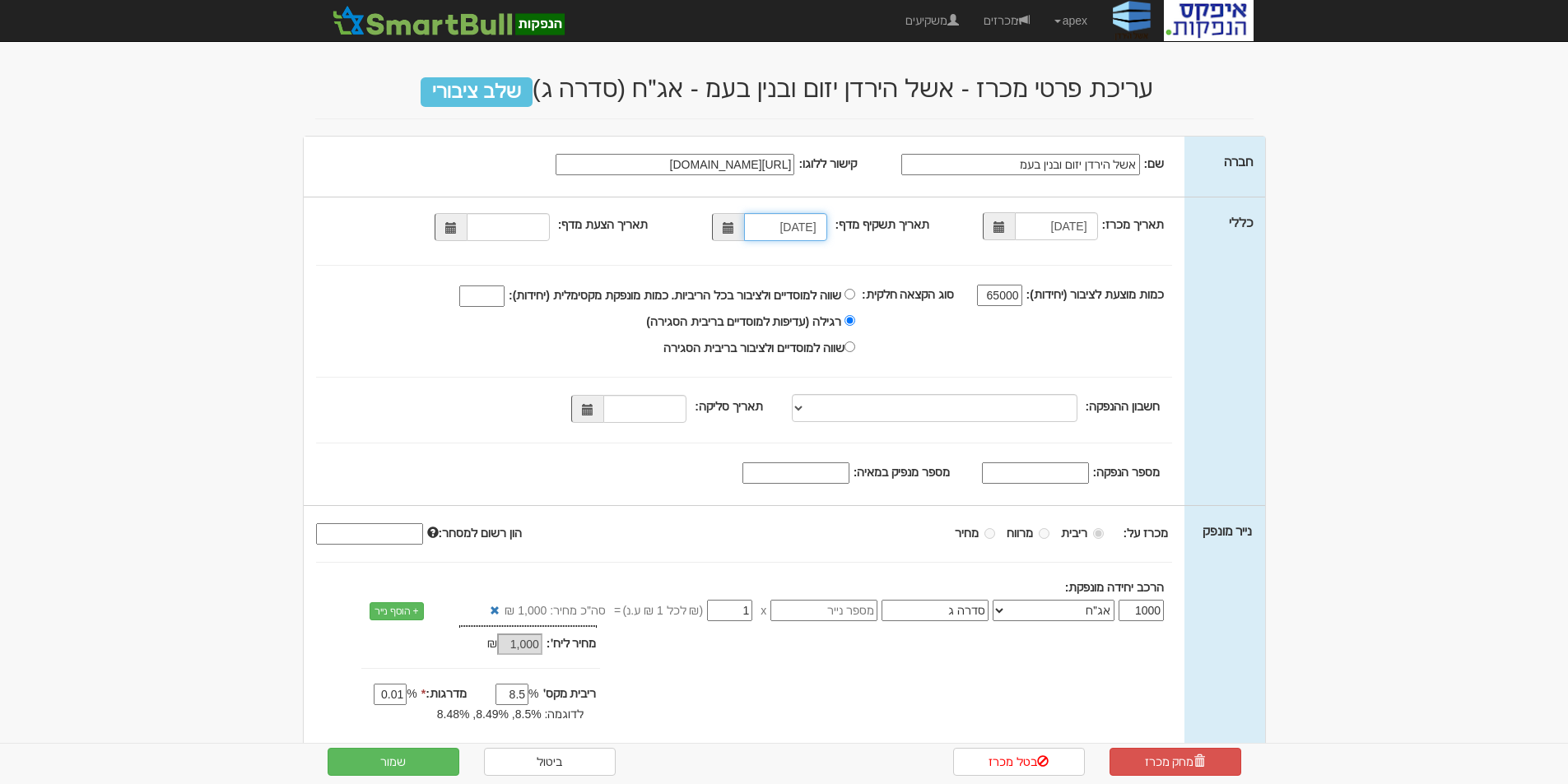 type on "15/02/2023" 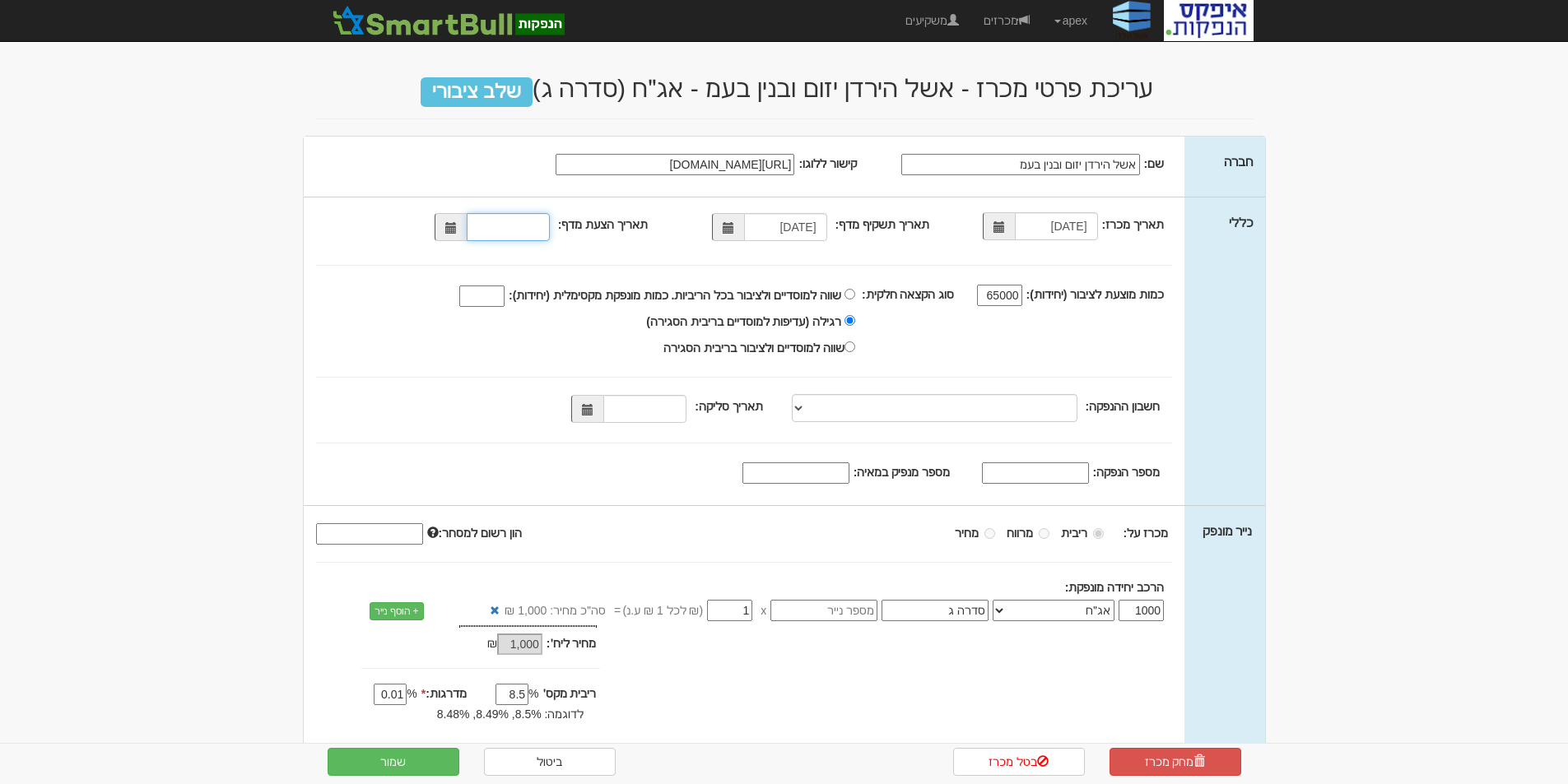 click on "תאריך הצעת מדף:" at bounding box center [508, 227] 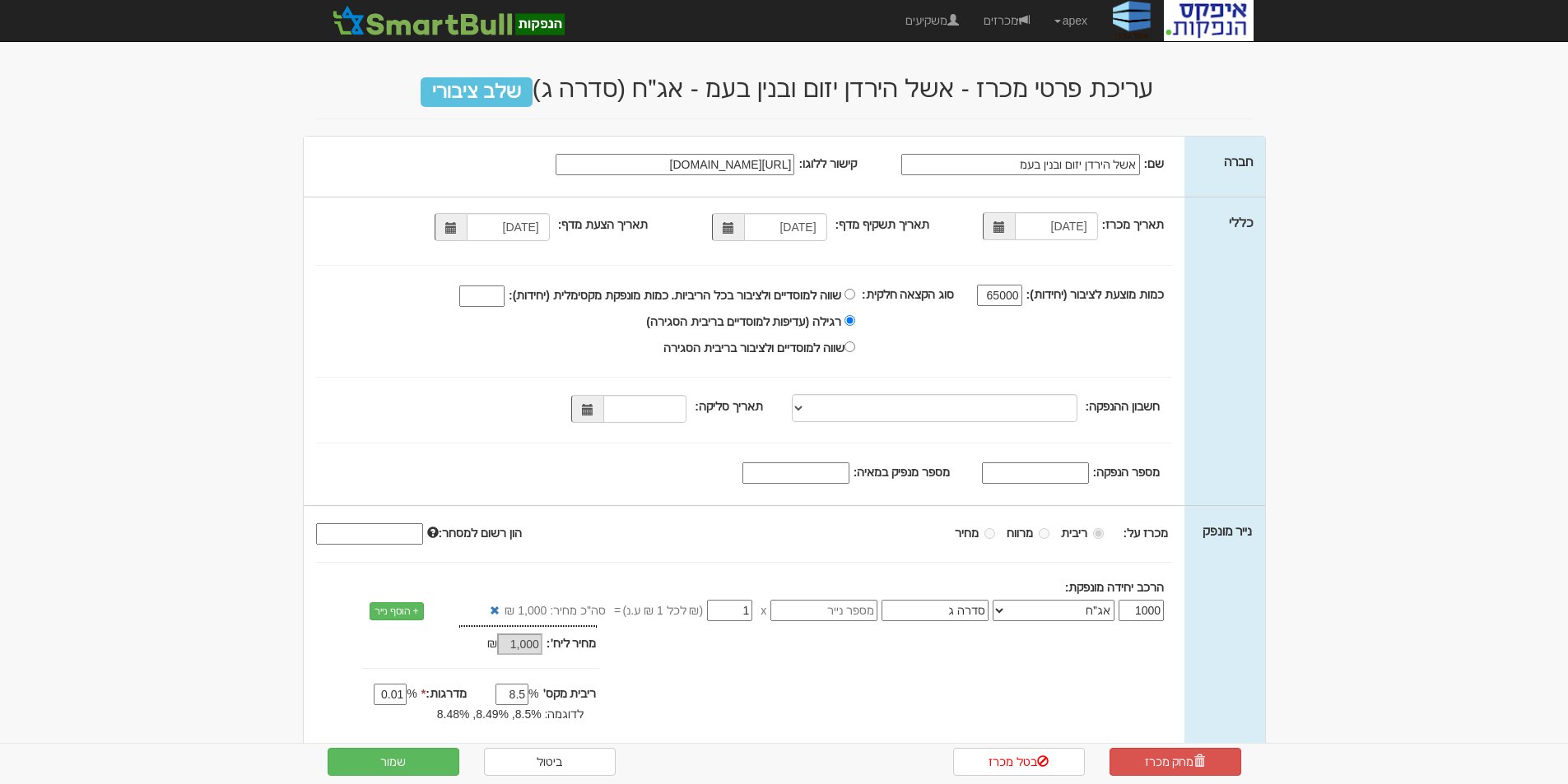 click on "שווה למוסדיים ולציבור בכל הריביות.
כמות מונפקת מקסימלית (יחידות):" at bounding box center (583, 322) 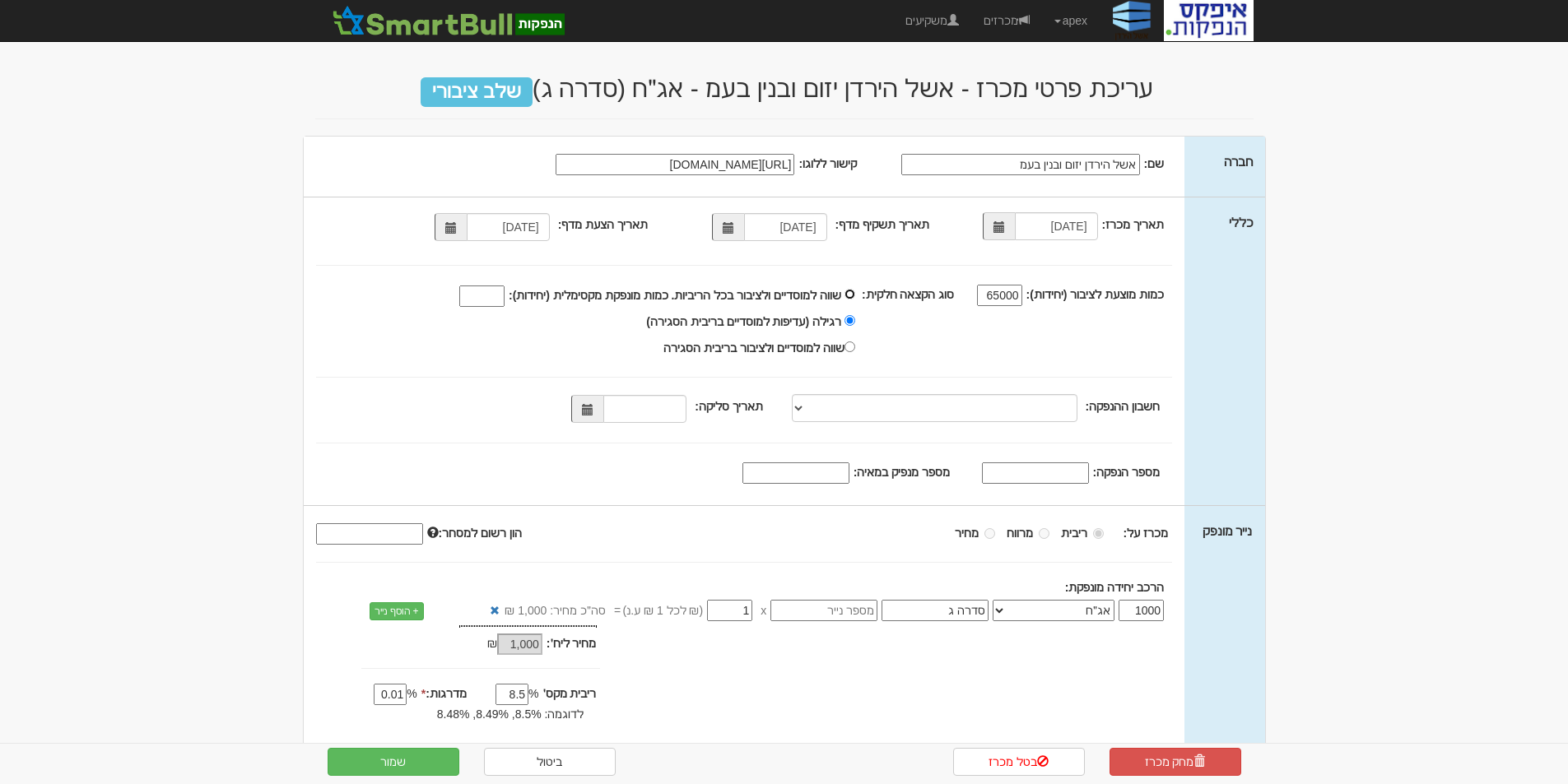 click on "שווה למוסדיים ולציבור בכל הריביות.
כמות מונפקת מקסימלית (יחידות):" at bounding box center [849, 294] 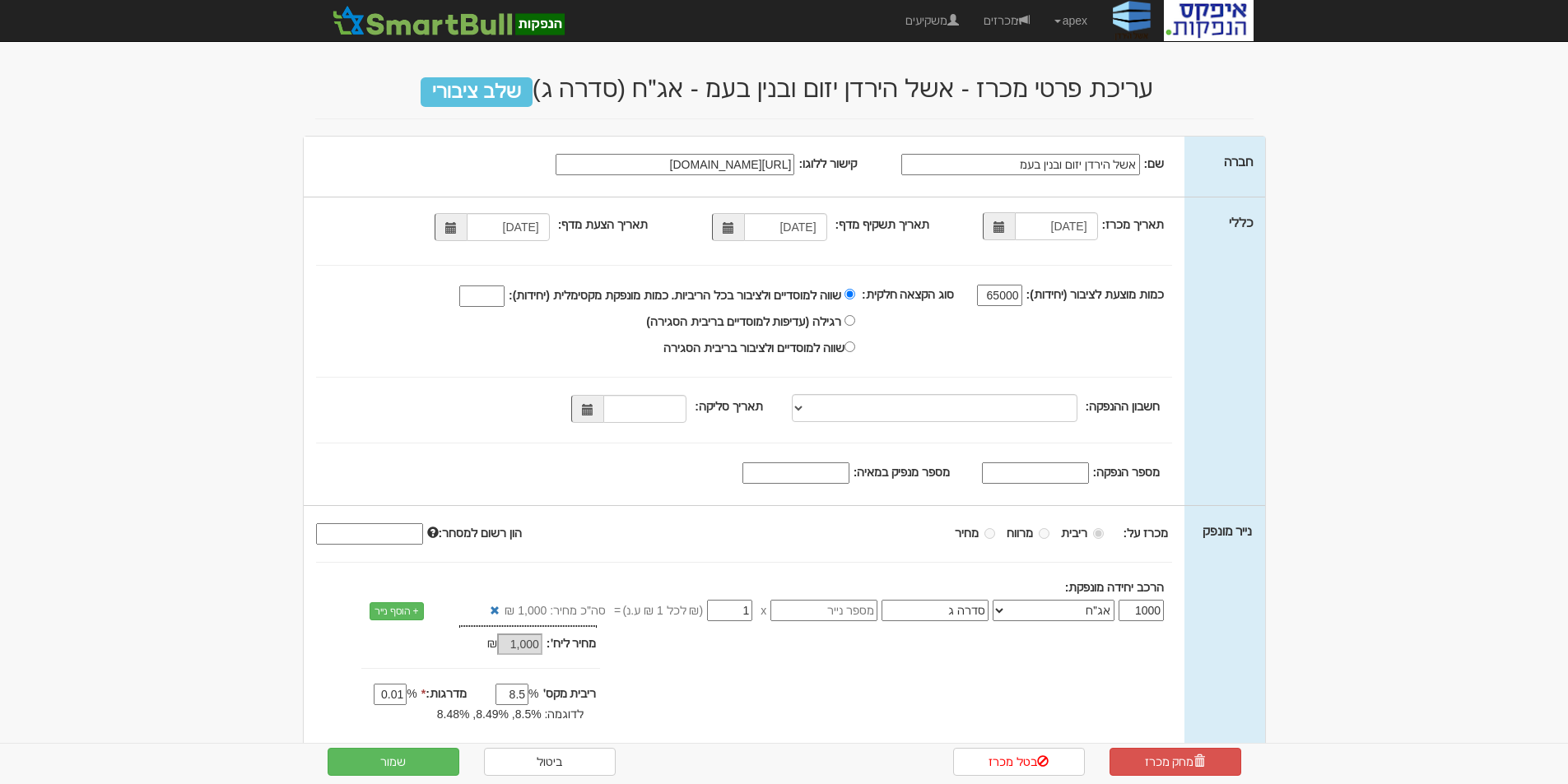 click on "שווה למוסדיים ולציבור בכל הריביות.
כמות מונפקת מקסימלית (יחידות):" at bounding box center (482, 296) 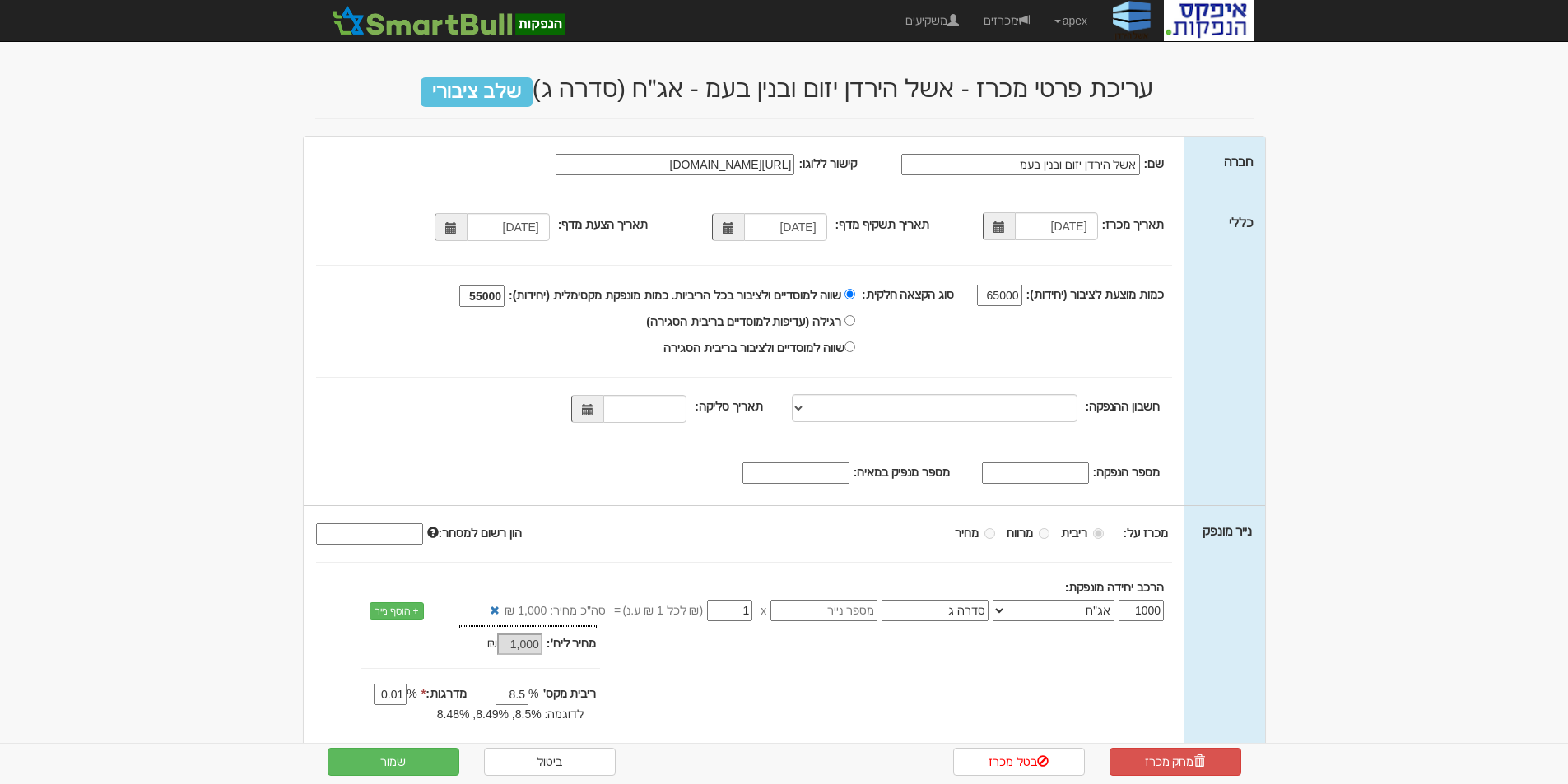 type on "55000" 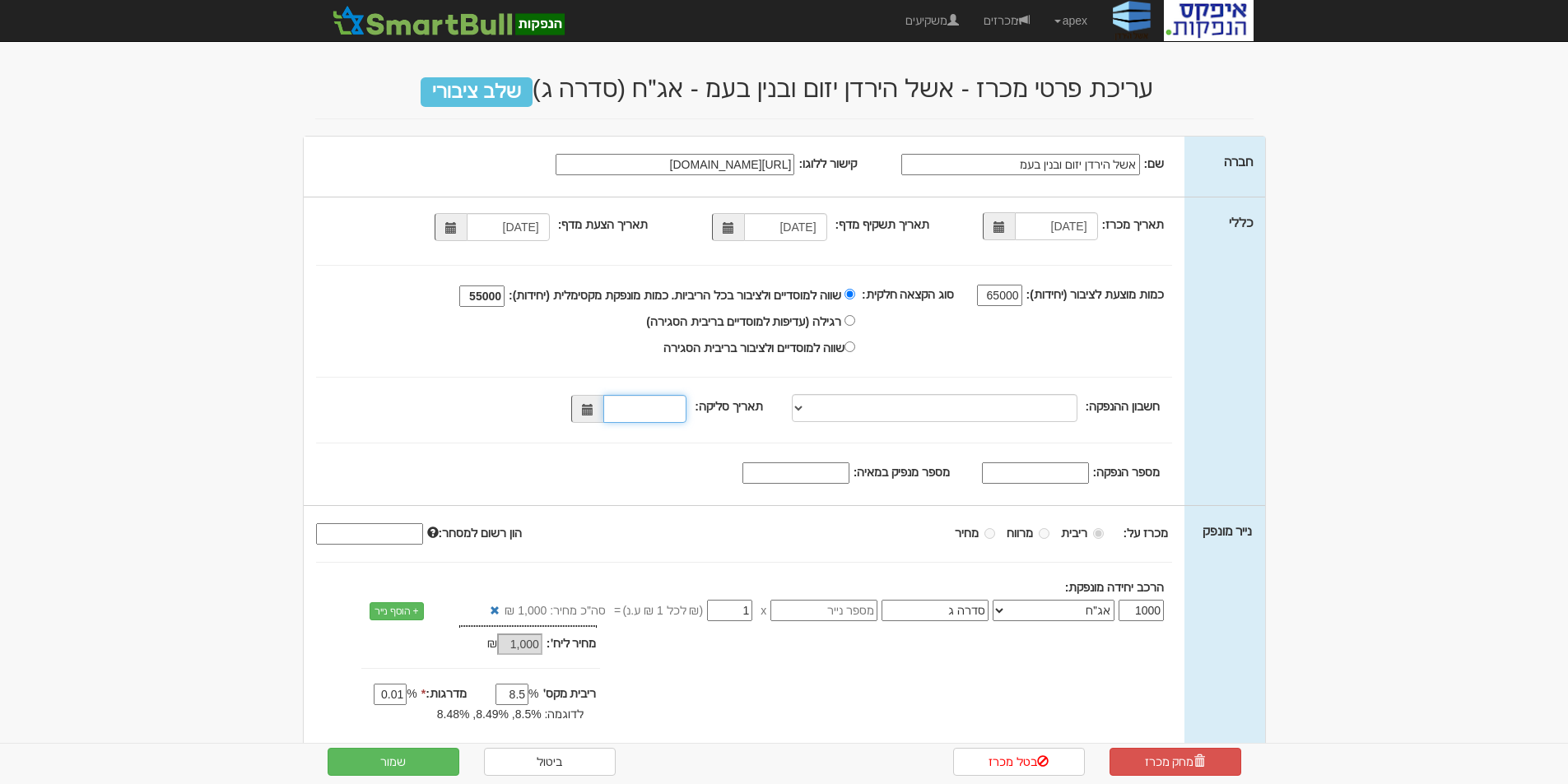 click on "תאריך סליקה:" at bounding box center (644, 409) 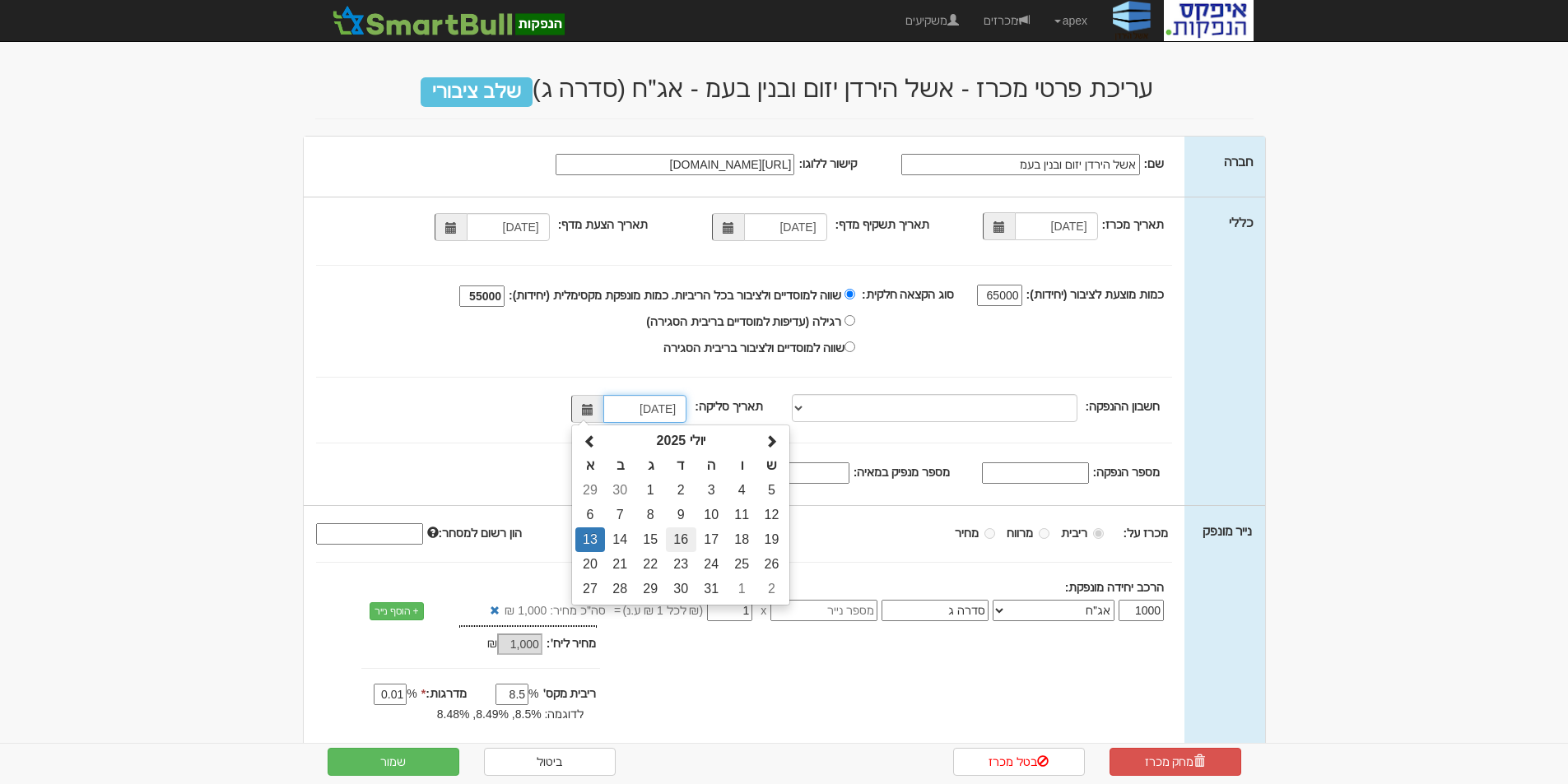 click on "16" at bounding box center (681, 540) 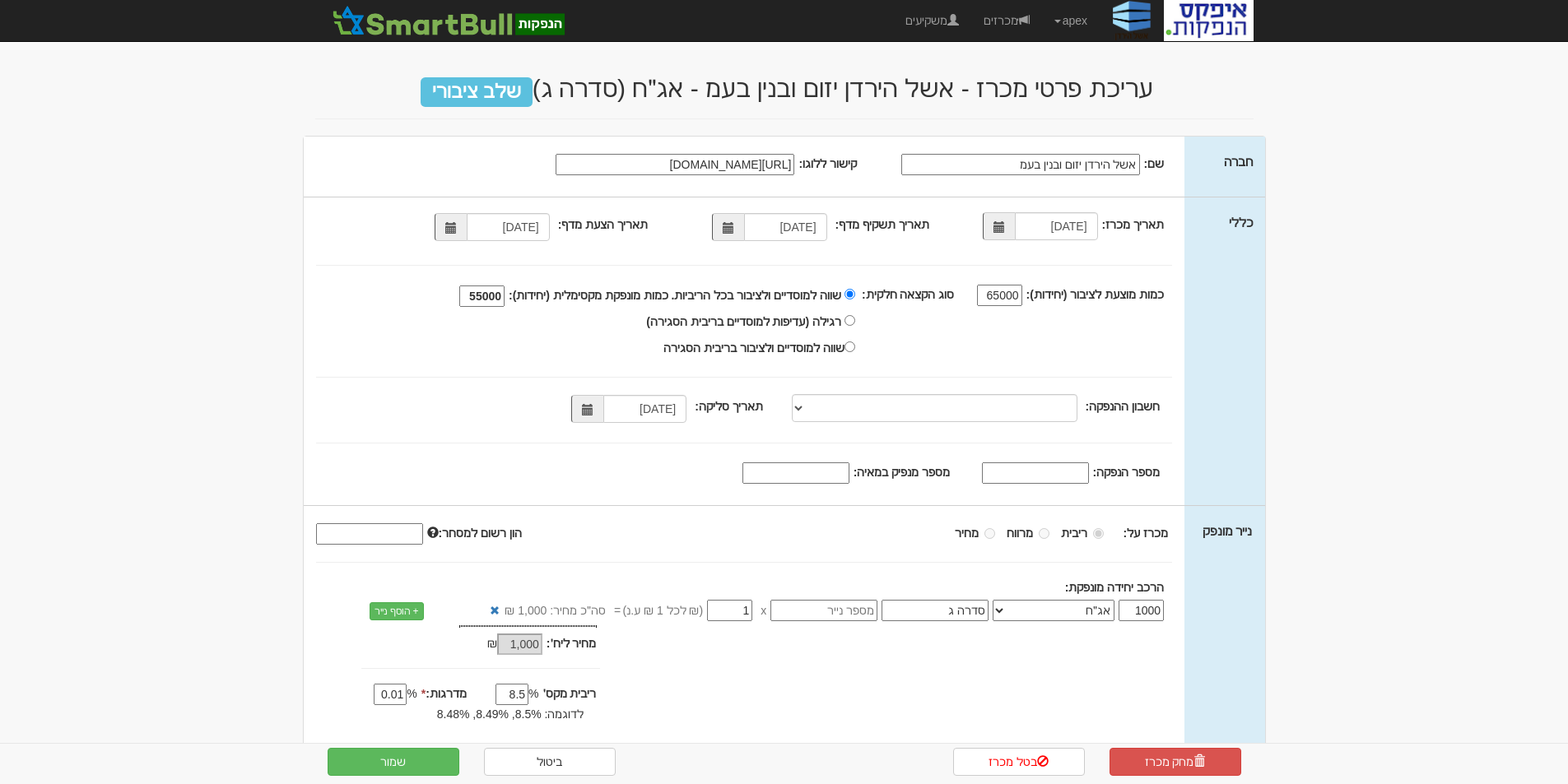 click on "חשבון ההנפקה:
מזרחי, 461, 464639, IL23-0204-6100-0000-0464-639
מזרחי, 461, 464515, IL73-0204-6100-0000-0464-515
מזרחי, 461, 556835, IL42-0204-6100-0000-0556835
תאריך סליקה:
16/07/2025" at bounding box center [744, 410] 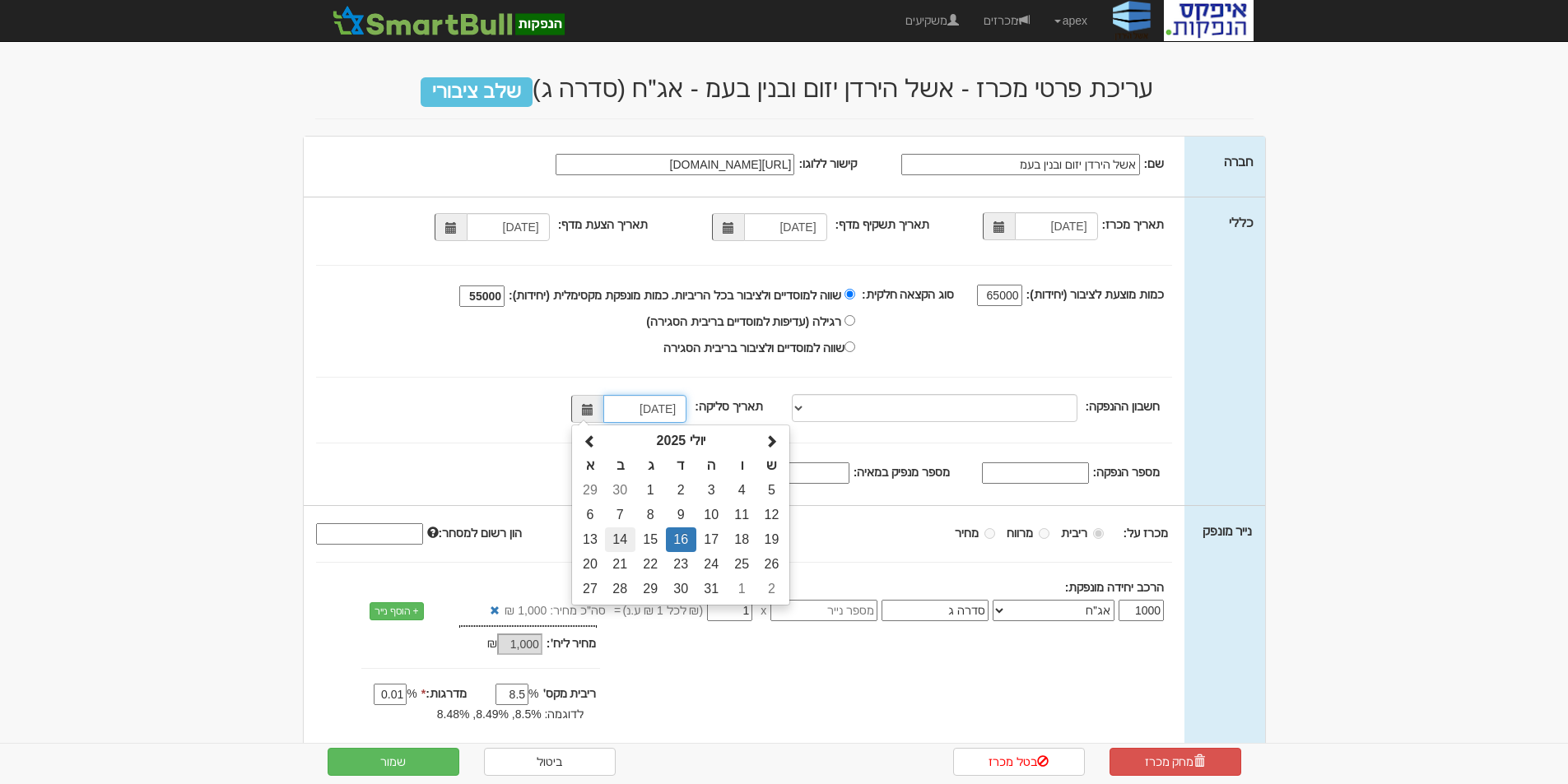 click on "14" at bounding box center [620, 540] 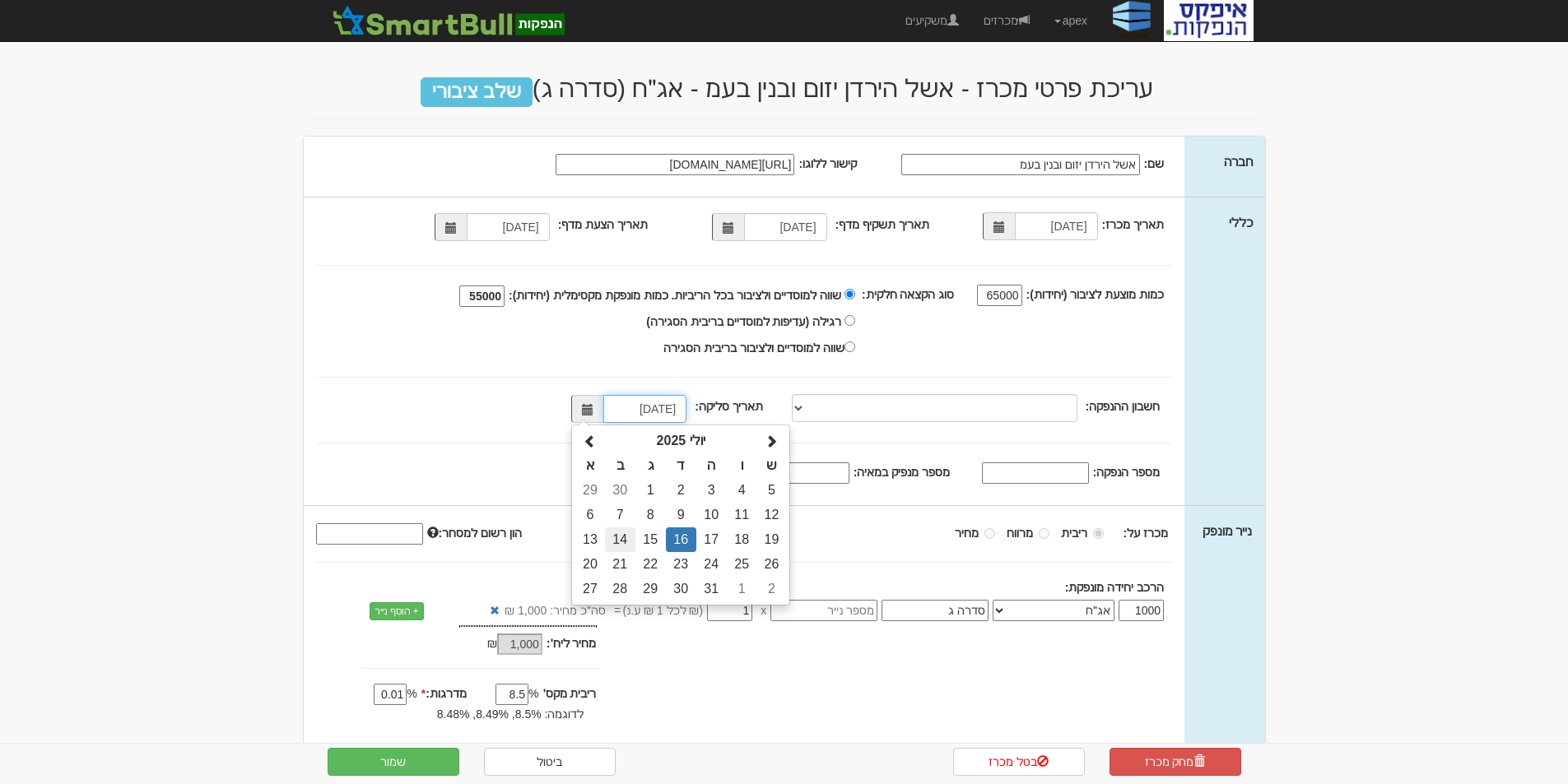 type on "14/07/2025" 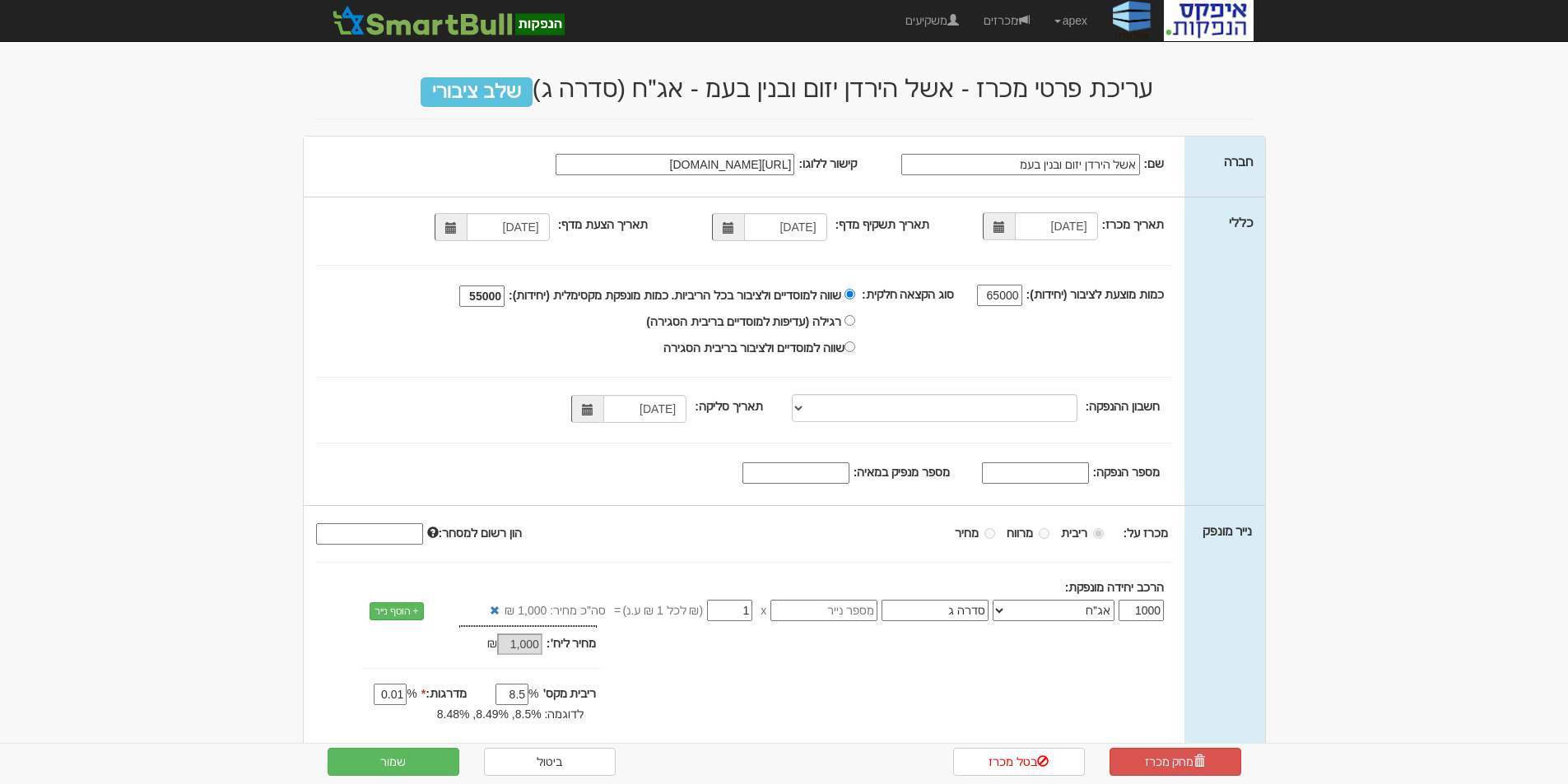click on "מספר הנפקה:" at bounding box center (1035, 473) 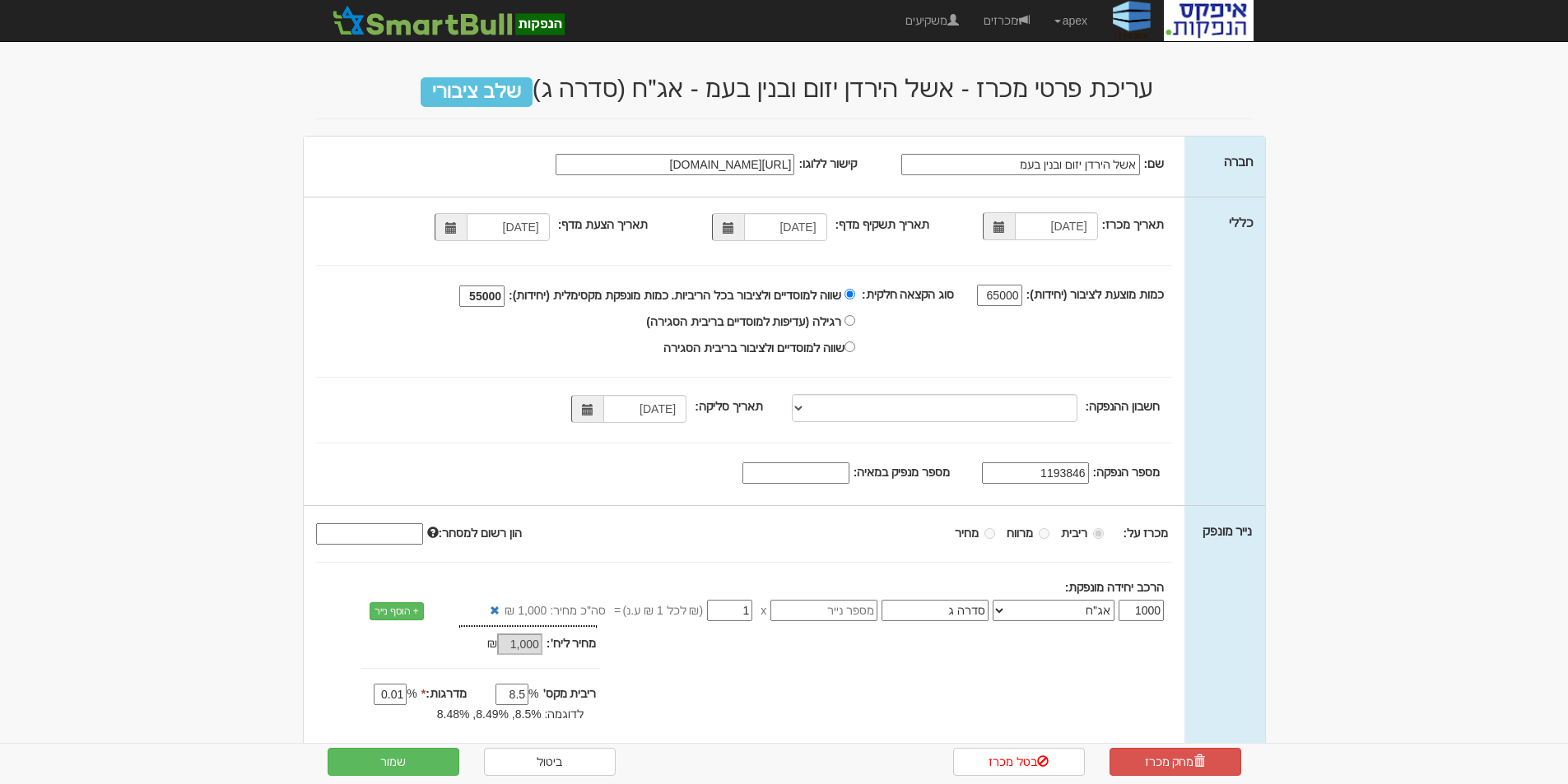 type on "1193846" 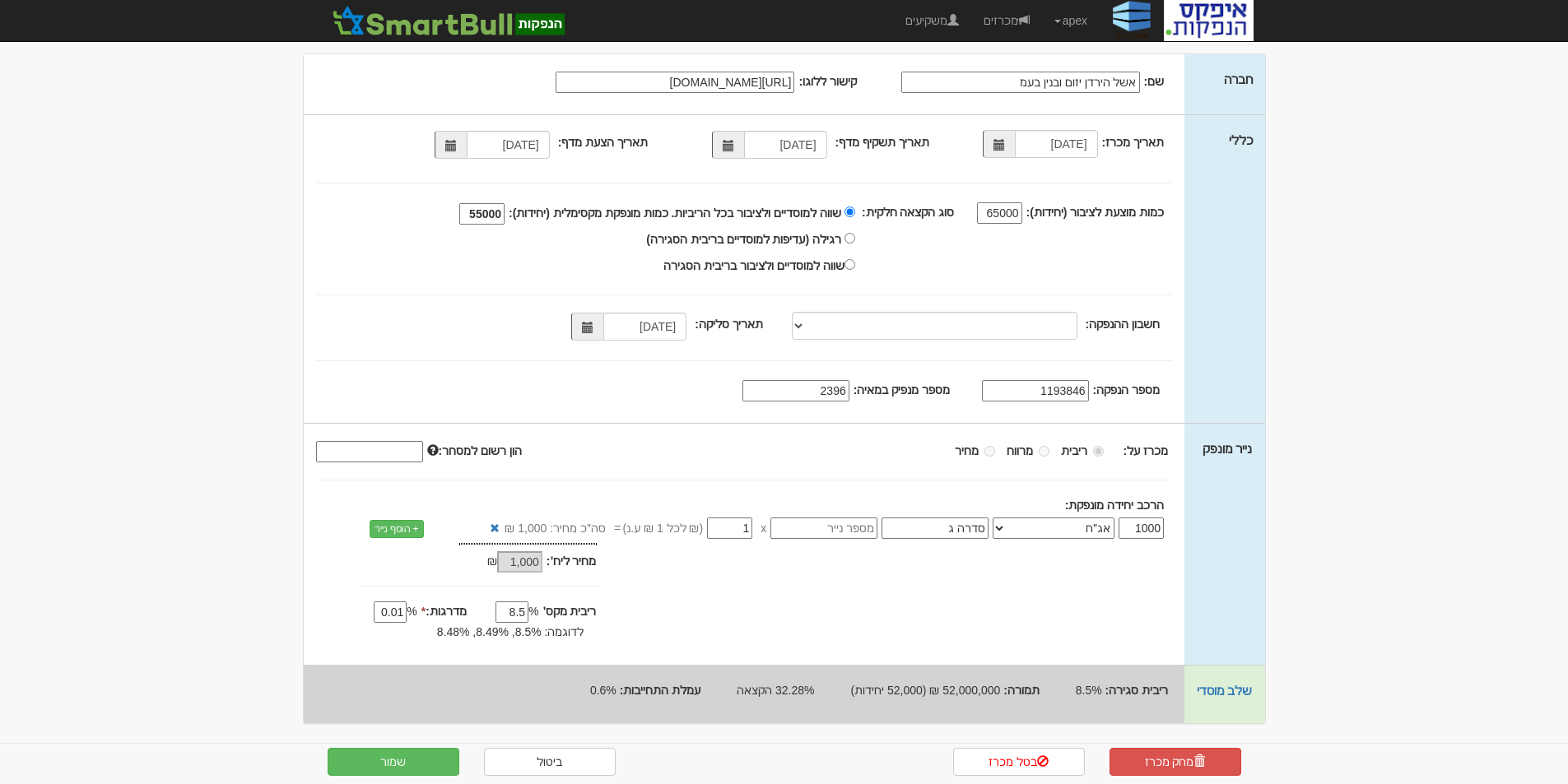 scroll, scrollTop: 83, scrollLeft: 0, axis: vertical 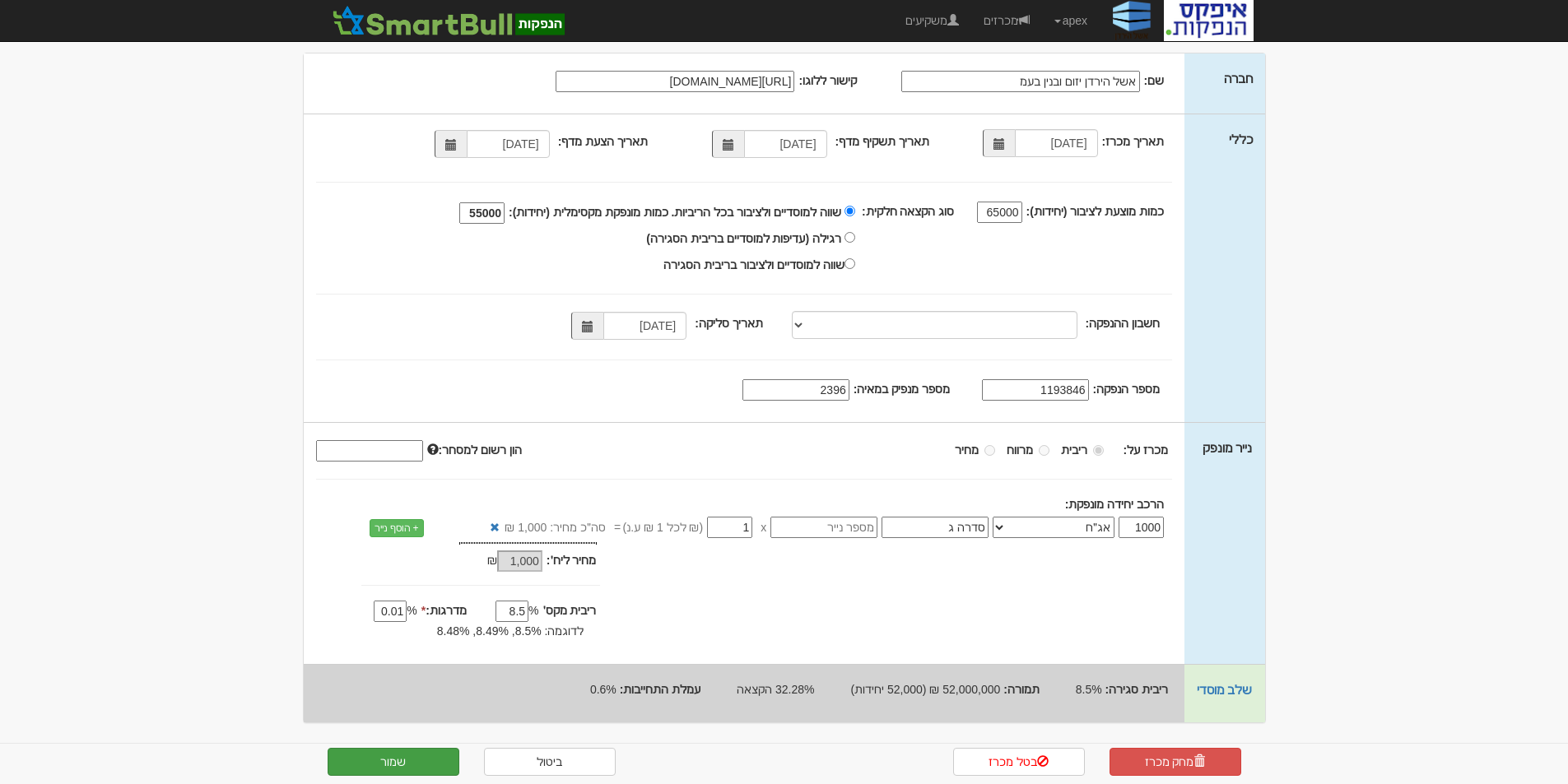 type on "2396" 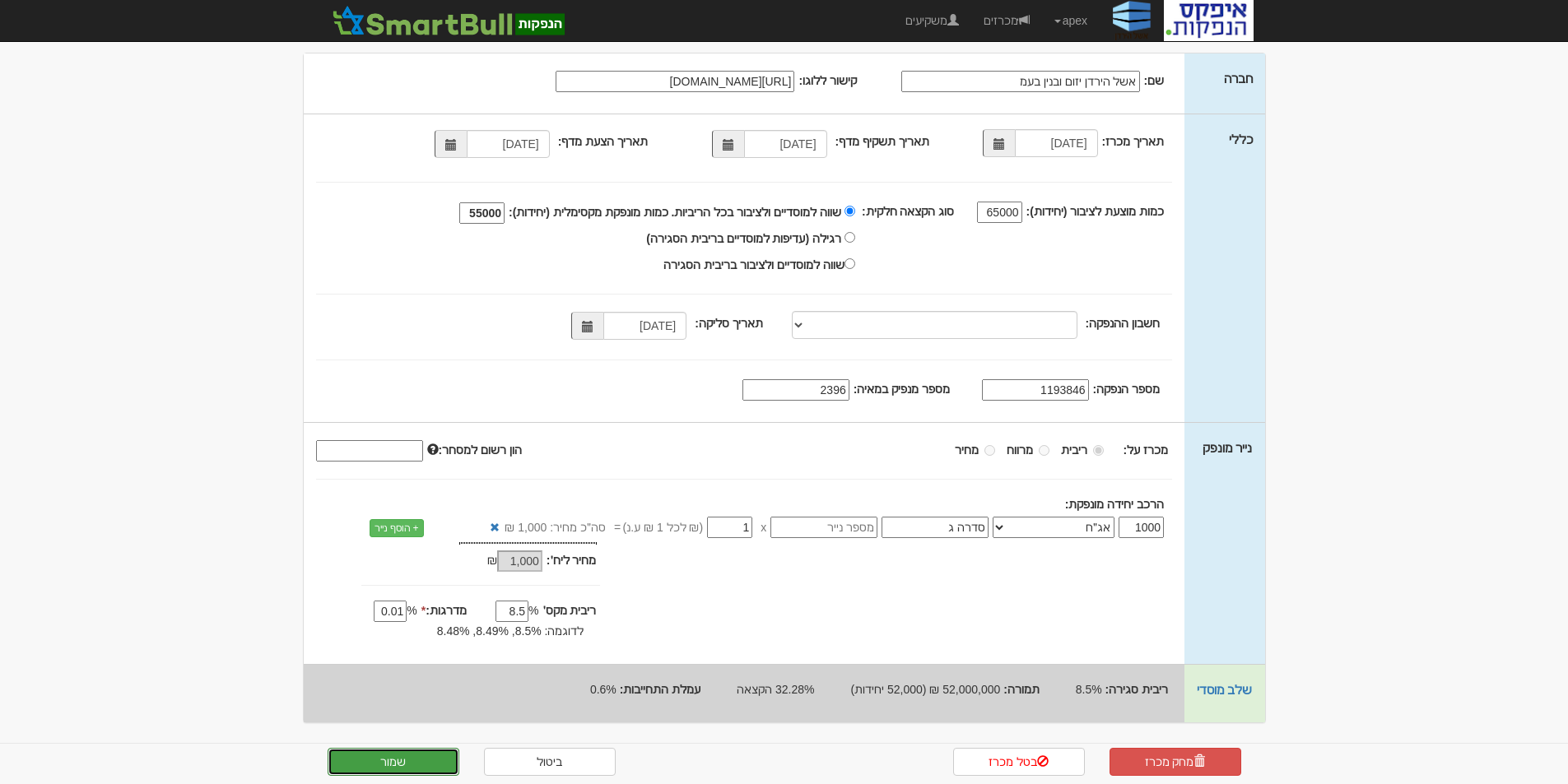 click on "שמור" at bounding box center (393, 762) 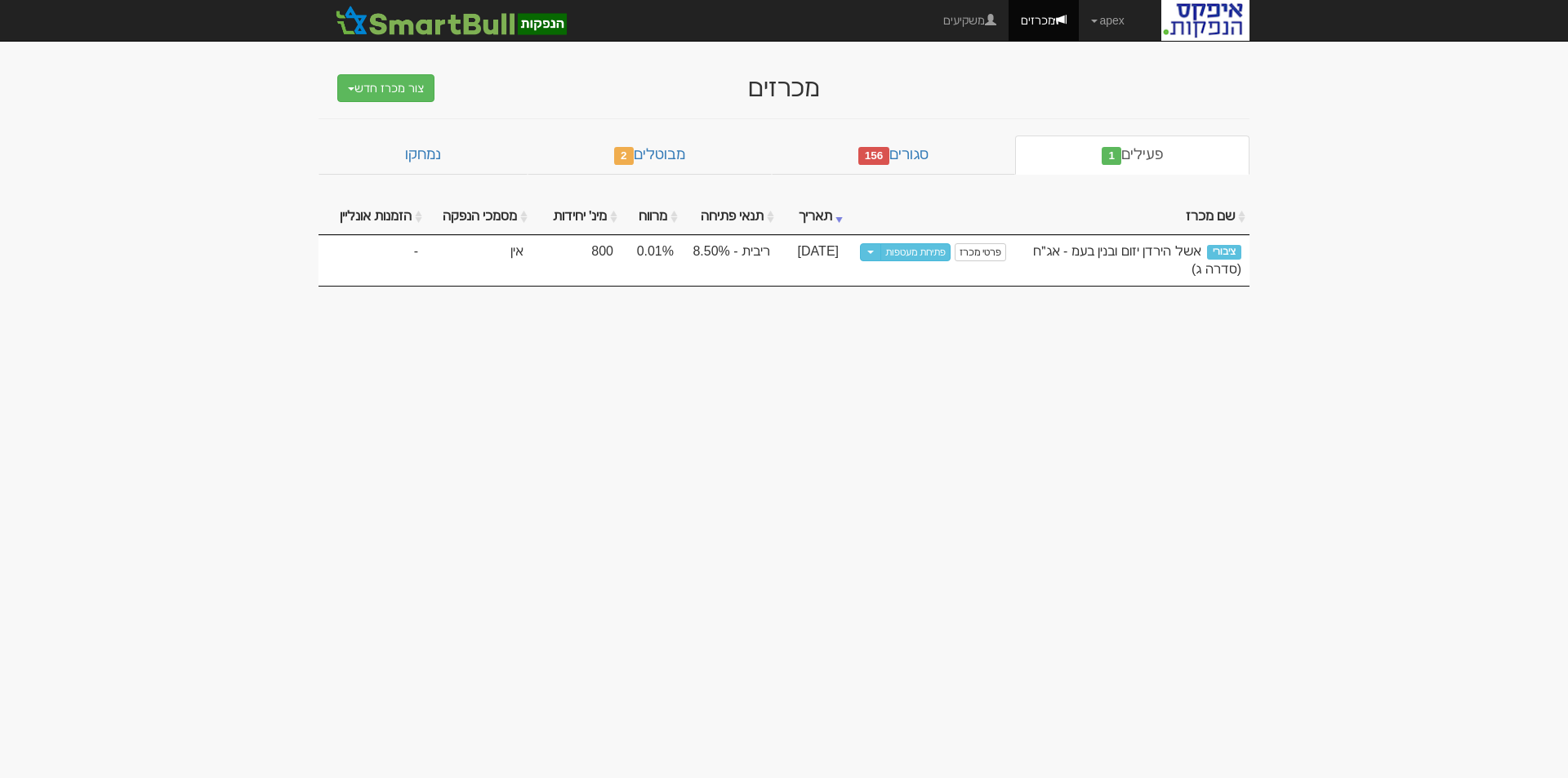 scroll, scrollTop: 0, scrollLeft: 0, axis: both 